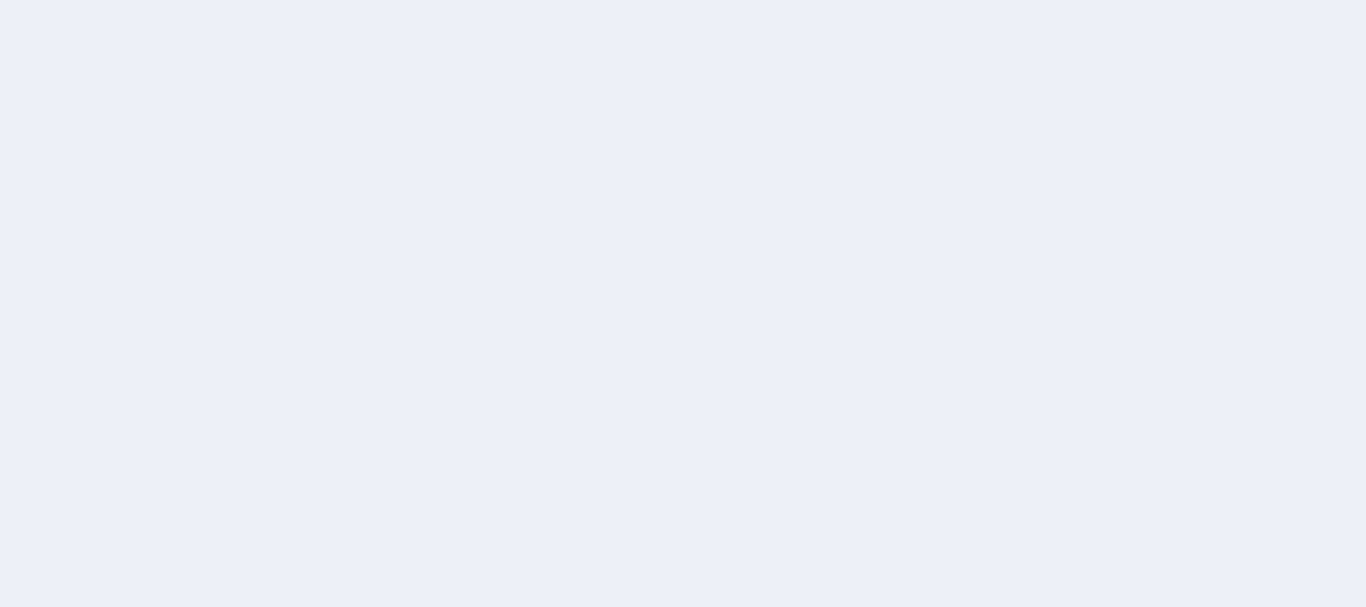 scroll, scrollTop: 0, scrollLeft: 0, axis: both 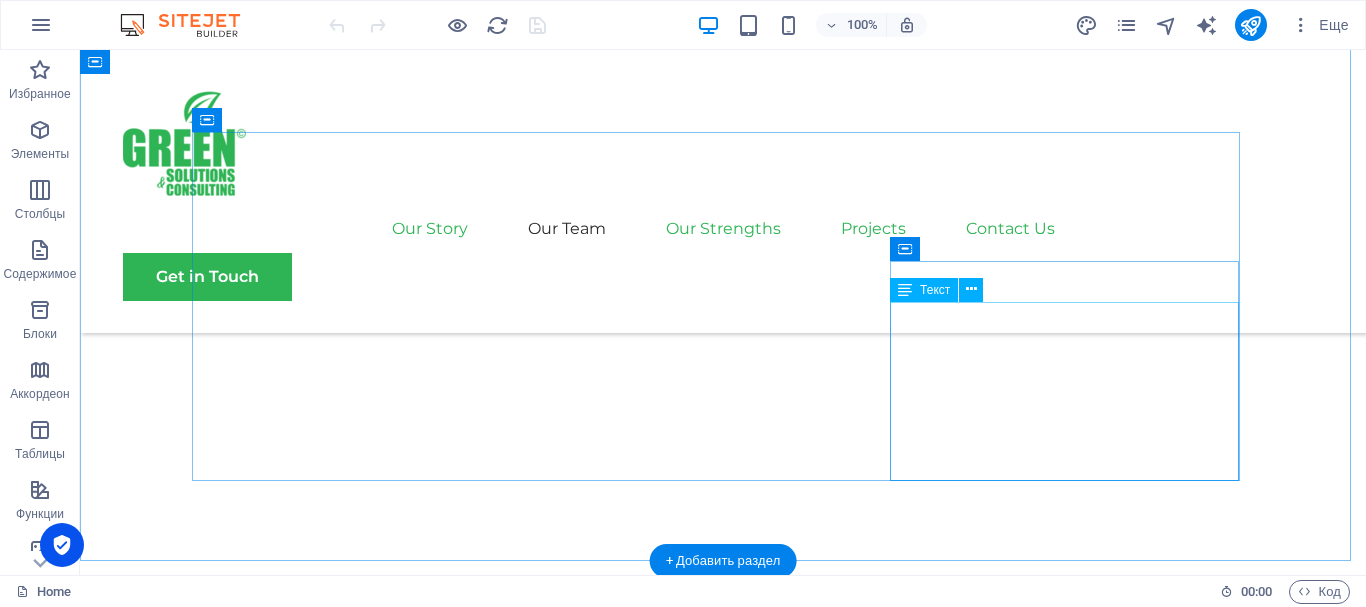 click on "GSC LLC, we understand that success is not just about profitability; it's also about sustainability and responsible business practices. With a proven track record of guiding businesses towards greater profitability and environmental responsibility, we have become a trusted partner in the industry." at bounding box center [723, 2206] 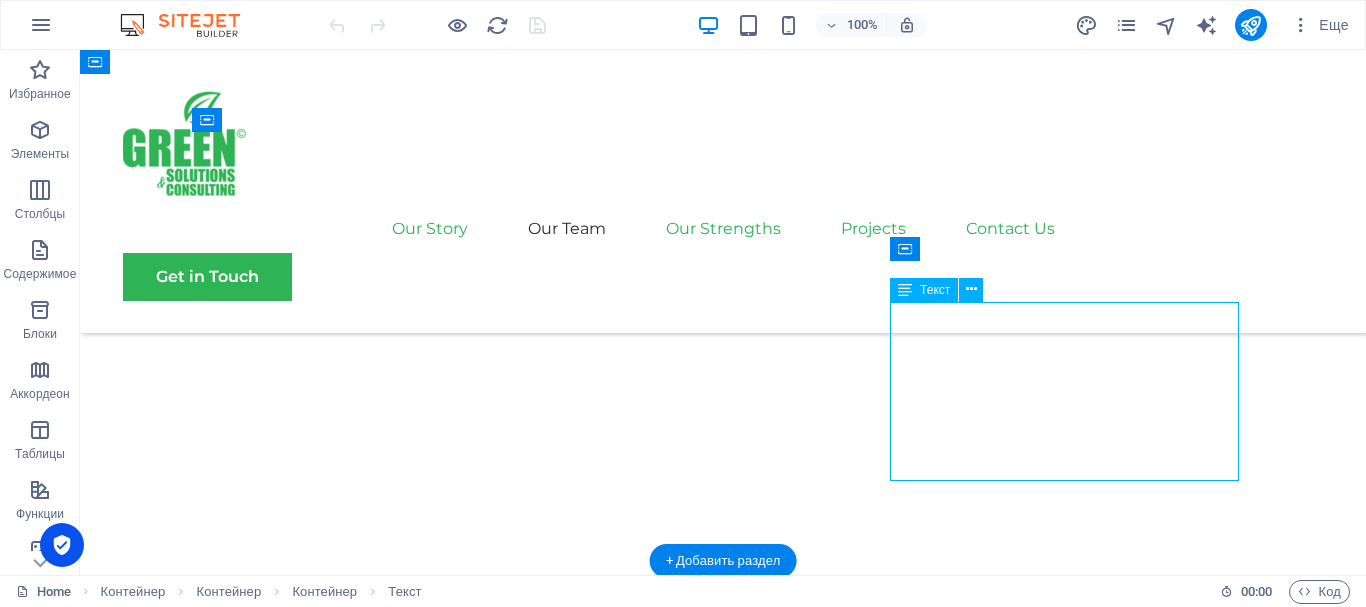 click on "GSC LLC, we understand that success is not just about profitability; it's also about sustainability and responsible business practices. With a proven track record of guiding businesses towards greater profitability and environmental responsibility, we have become a trusted partner in the industry." at bounding box center [723, 2206] 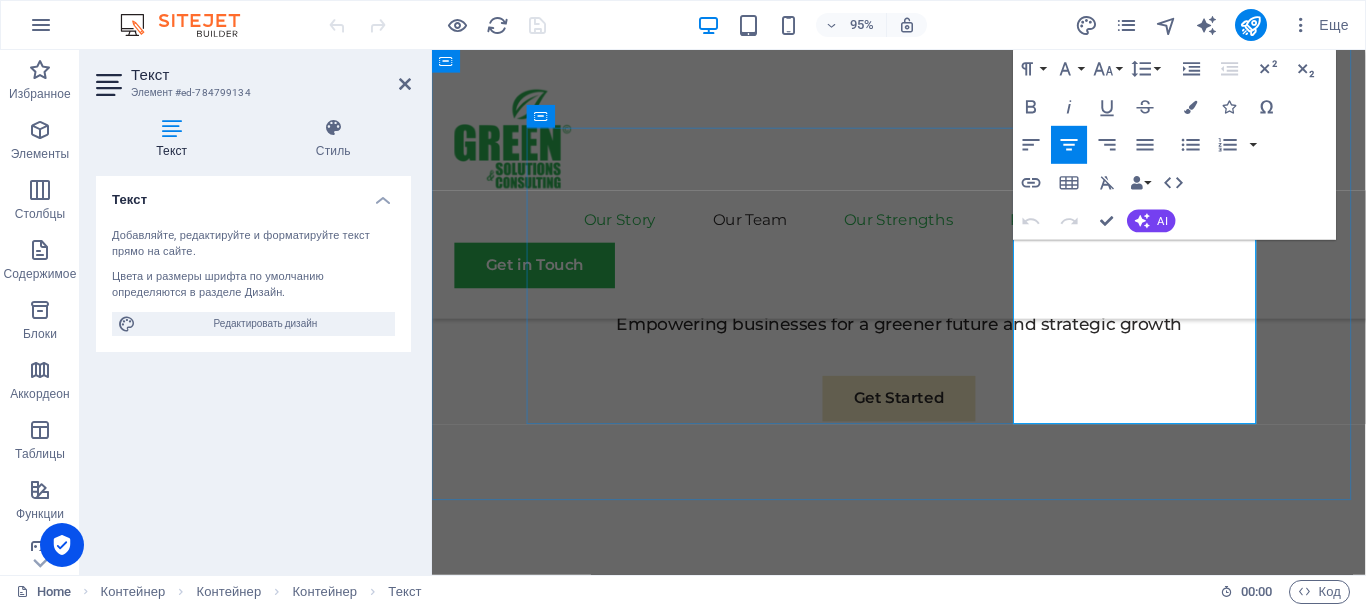 click on "GSC LLC, we understand that success is not just about profitability; it's also about sustainability and responsible business practices. With a proven track record of guiding businesses towards greater profitability and environmental responsibility, we have become a trusted partner in the industry." at bounding box center (923, 2108) 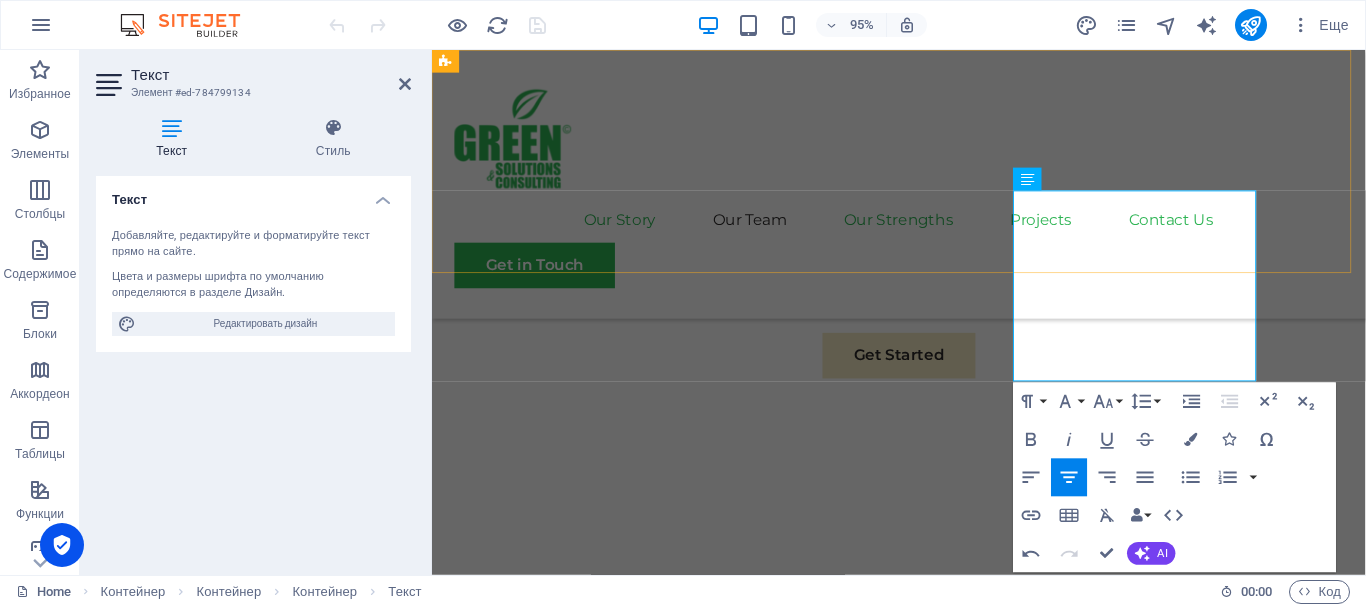 click on "Our Story Our Team Our Strengths Projects Contact Us Get in Touch" at bounding box center (923, 191) 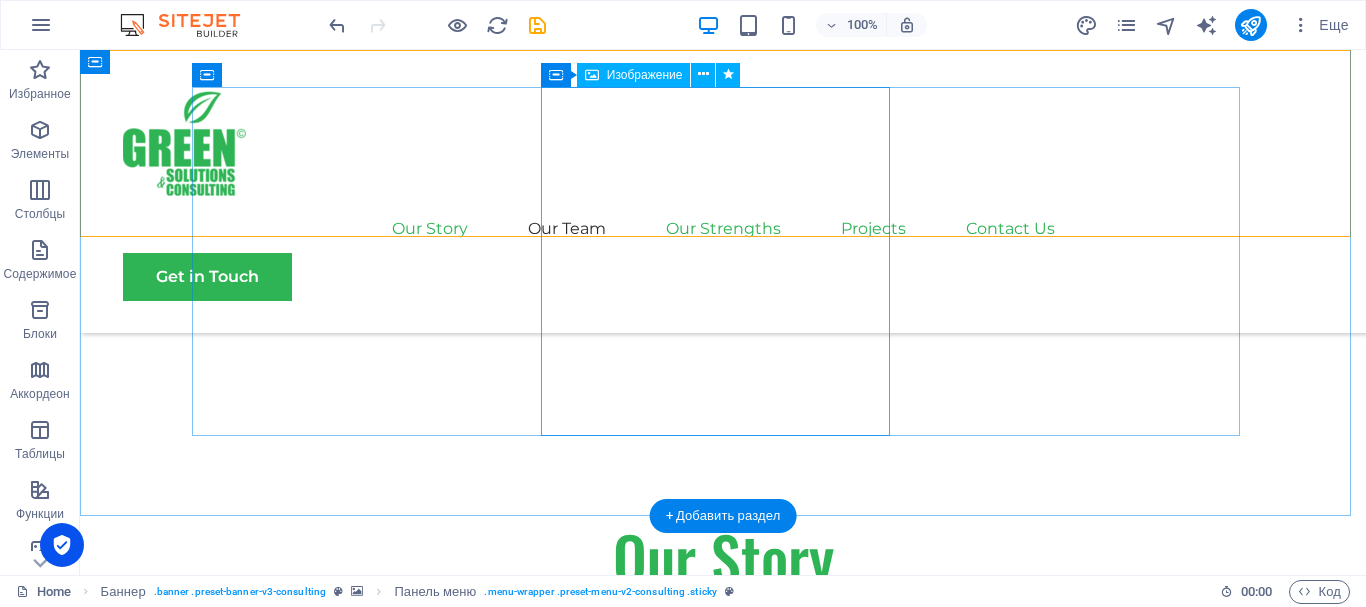 scroll, scrollTop: 1145, scrollLeft: 0, axis: vertical 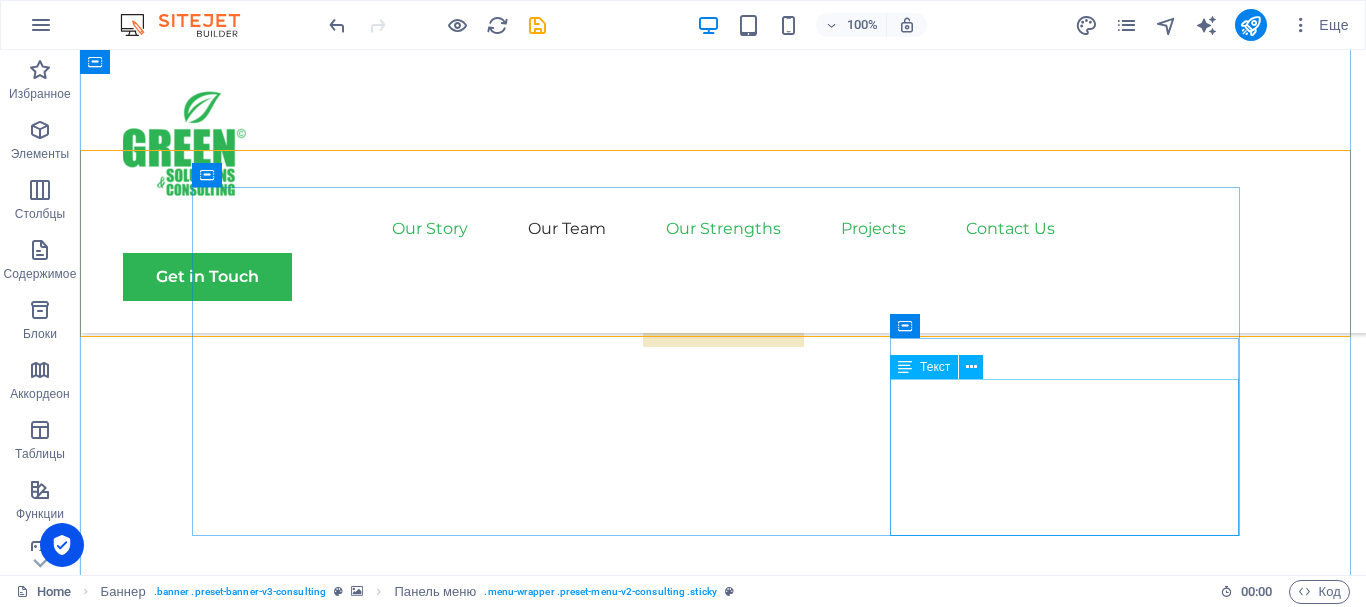 click on "We turn expertise into measurable impact. At Green Solutions and Consulting, we combine deep knowledge in sustainability, climate, and environmental management with practical solutions that deliver real-world results for your business and the planet." at bounding box center [723, 2250] 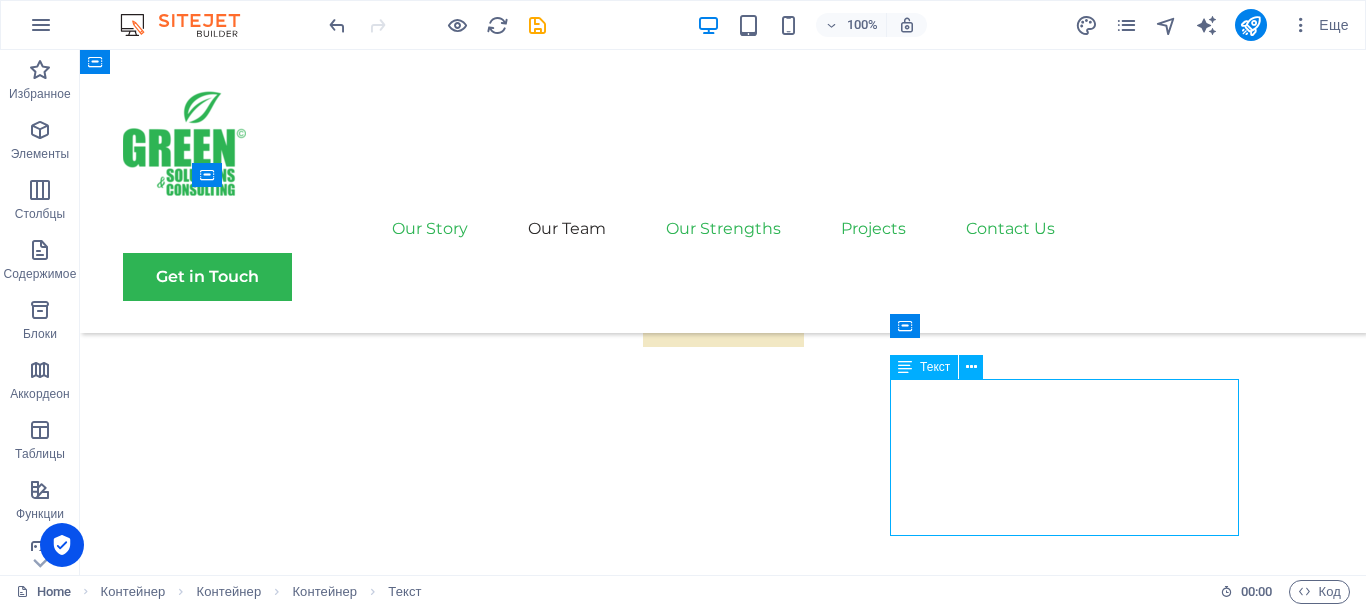 click on "We turn expertise into measurable impact. At Green Solutions and Consulting, we combine deep knowledge in sustainability, climate, and environmental management with practical solutions that deliver real-world results for your business and the planet." at bounding box center [723, 2250] 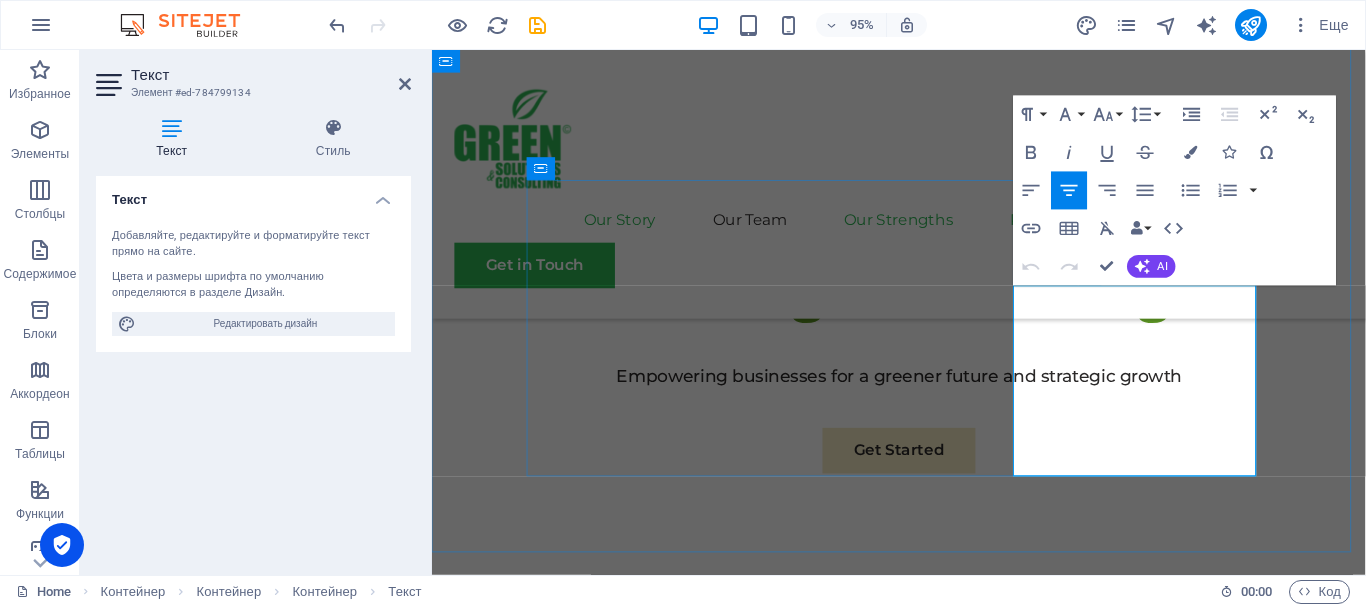 drag, startPoint x: 1254, startPoint y: 353, endPoint x: 1275, endPoint y: 366, distance: 24.698177 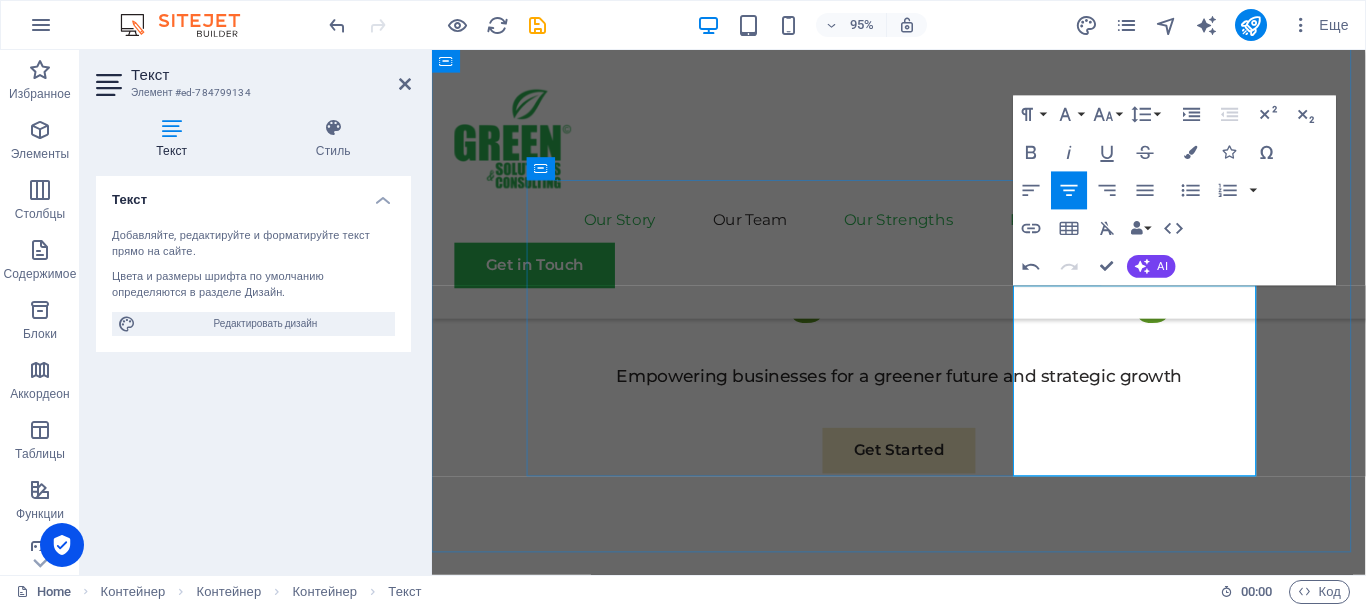 scroll, scrollTop: 1167, scrollLeft: 0, axis: vertical 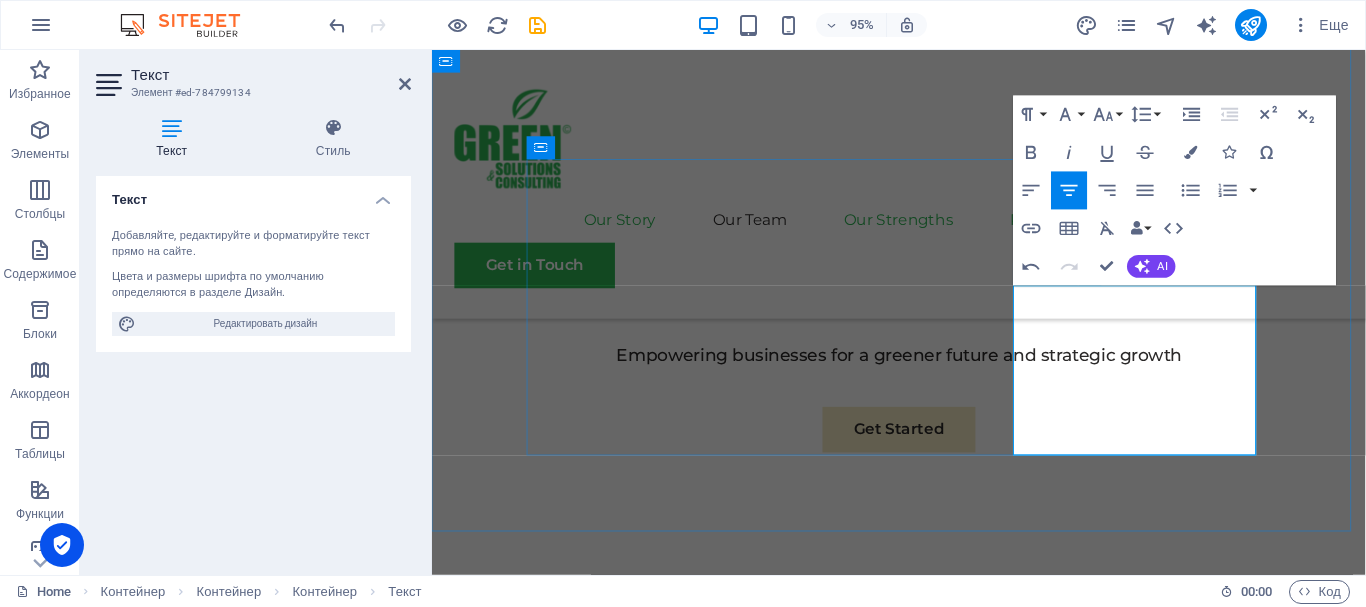 type 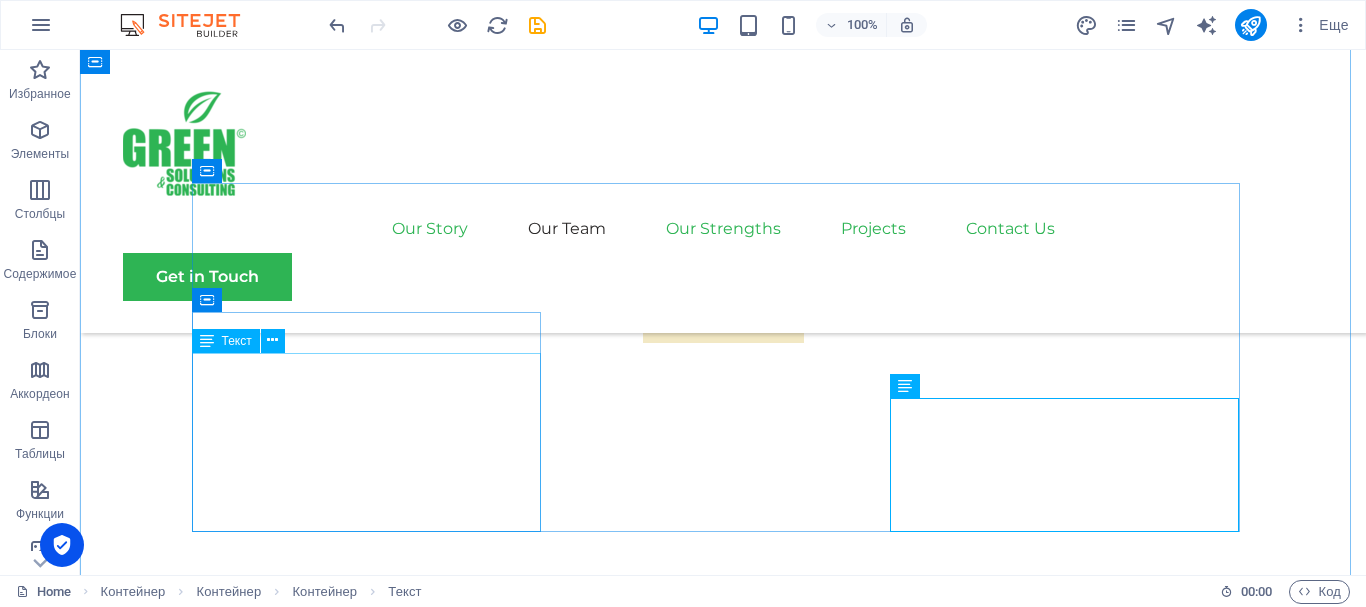 scroll, scrollTop: 1249, scrollLeft: 0, axis: vertical 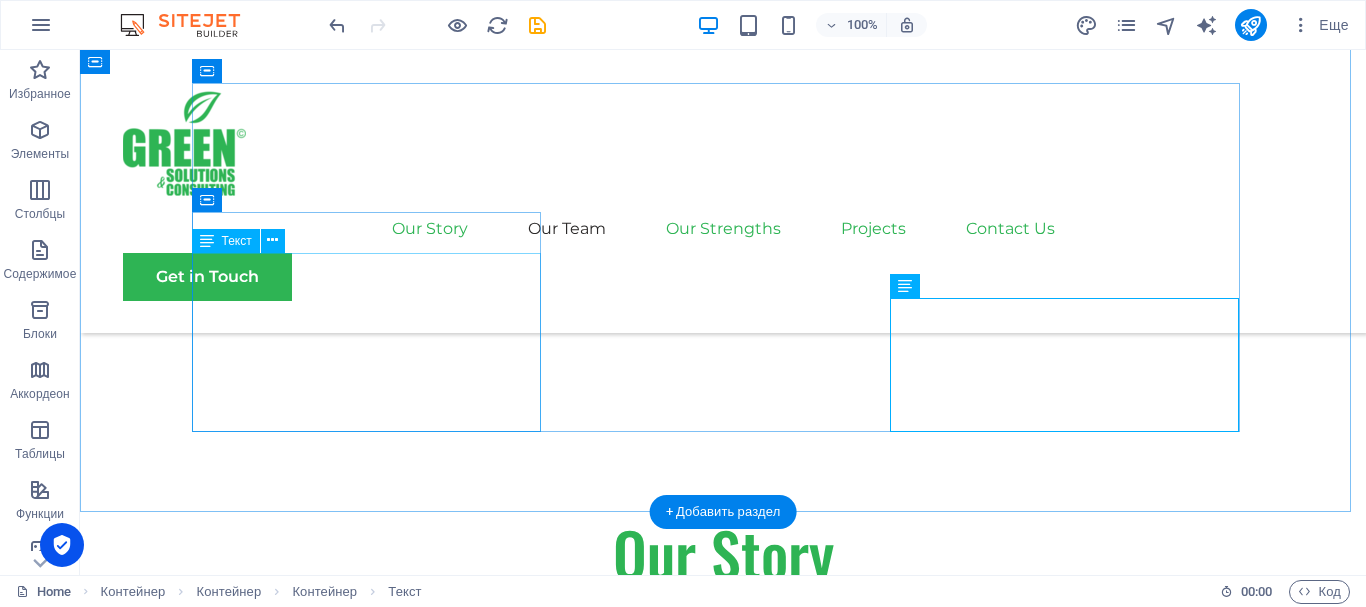 click on "GSC LLC, we understand that success is not just about profitability; it's also about sustainability and responsible business practices. With a proven track record of guiding businesses towards greater profitability and environmental responsibility, we have become a trusted partner in the industry." at bounding box center (723, 762) 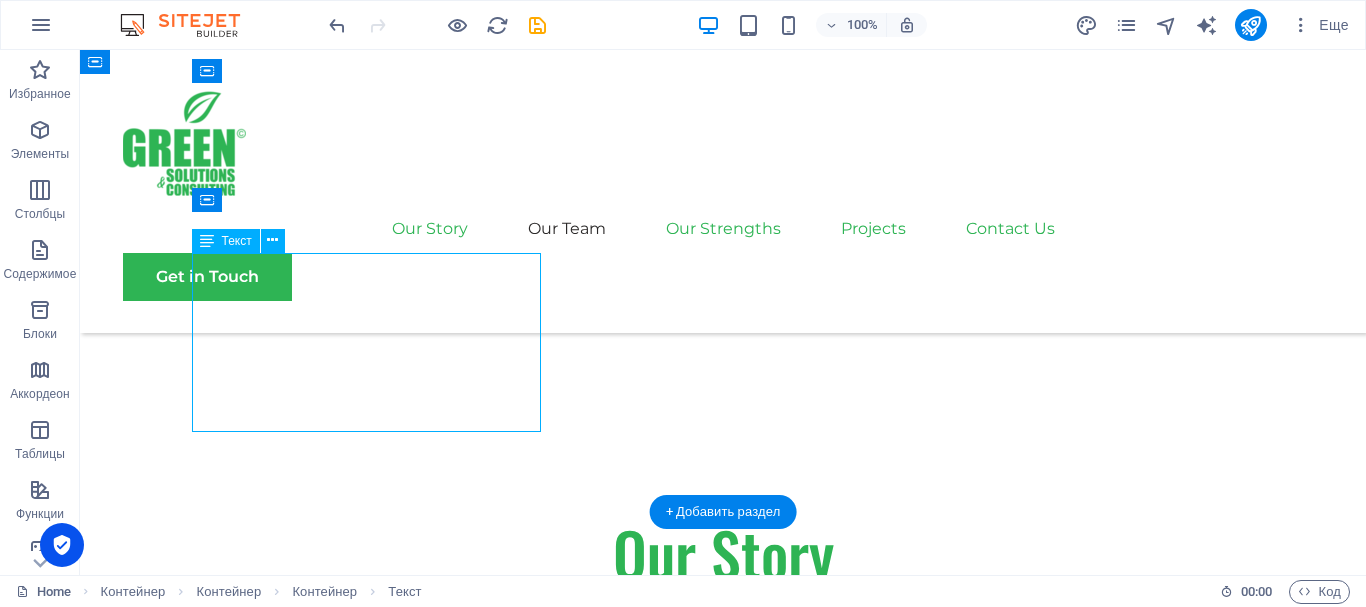 click on "GSC LLC, we understand that success is not just about profitability; it's also about sustainability and responsible business practices. With a proven track record of guiding businesses towards greater profitability and environmental responsibility, we have become a trusted partner in the industry." at bounding box center (723, 762) 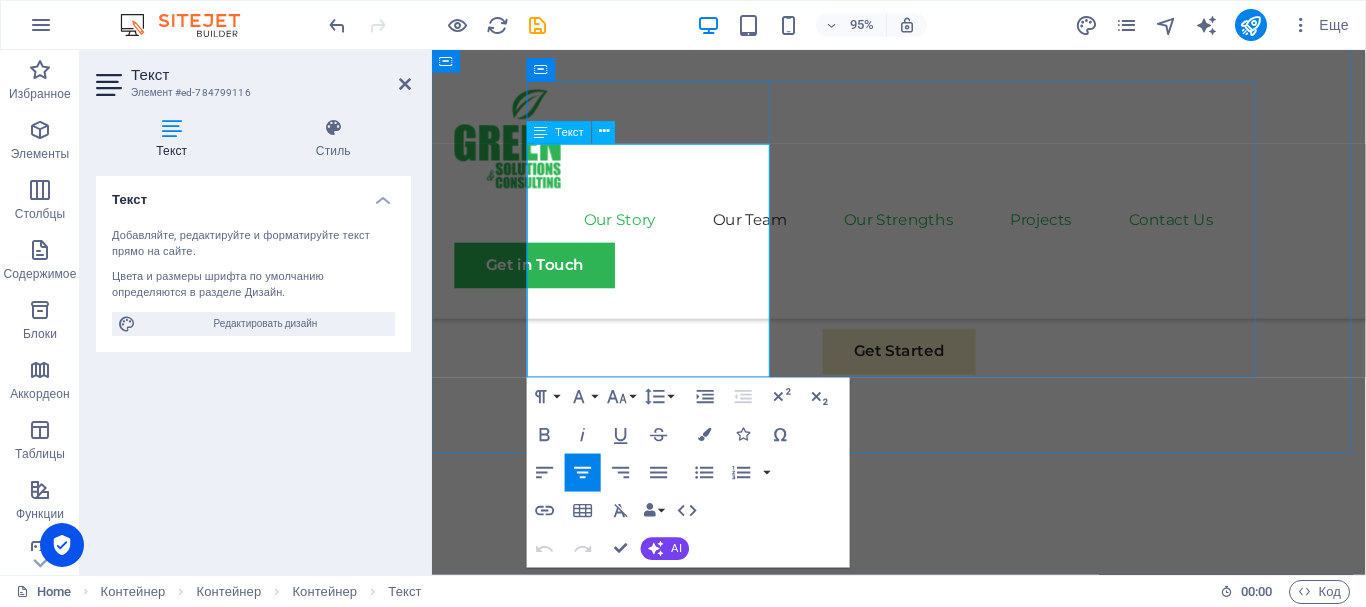 click on "GSC LLC, we understand that success is not just about profitability; it's also about sustainability and responsible business practices. With a proven track record of guiding businesses towards greater profitability and environmental responsibility, we have become a trusted partner in the industry." at bounding box center [923, 945] 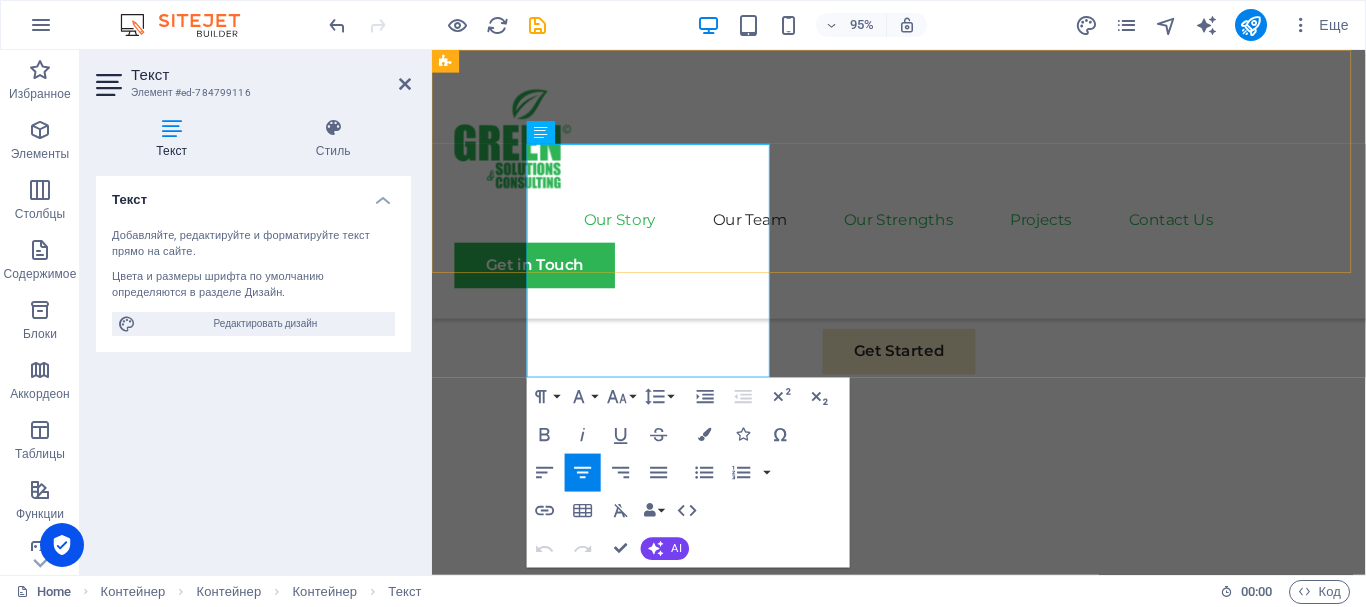 click on "Our Story Our Team Our Strengths Projects Contact Us Get in Touch" at bounding box center (923, 191) 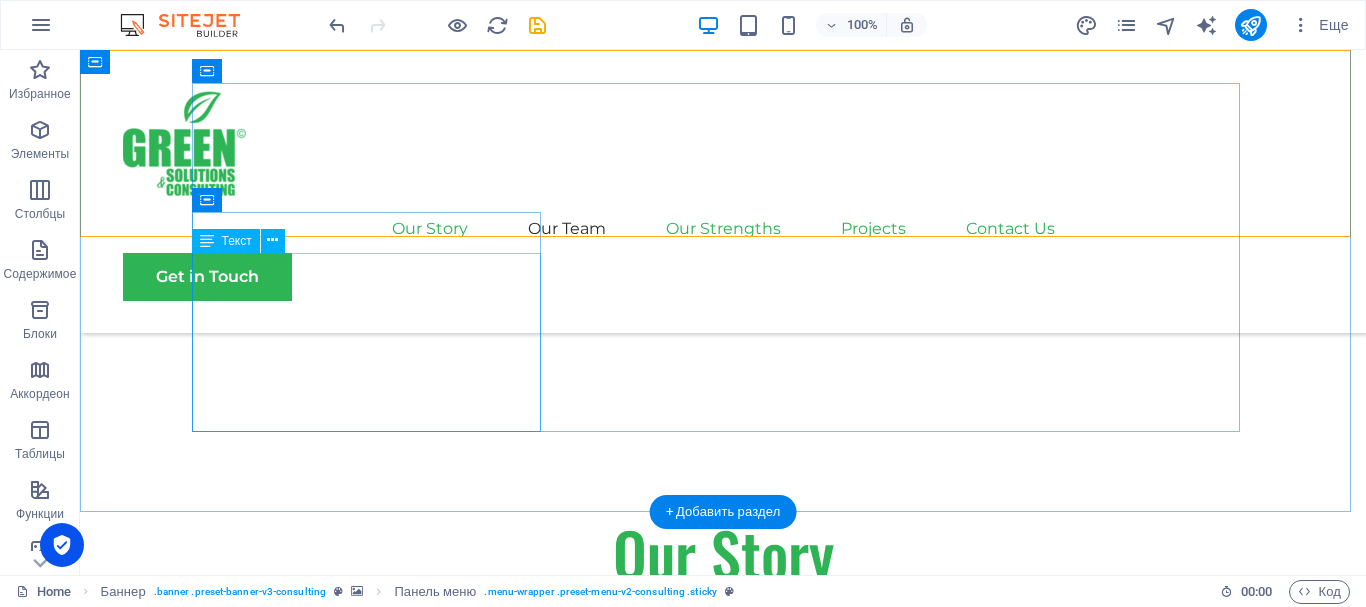 scroll, scrollTop: 1149, scrollLeft: 0, axis: vertical 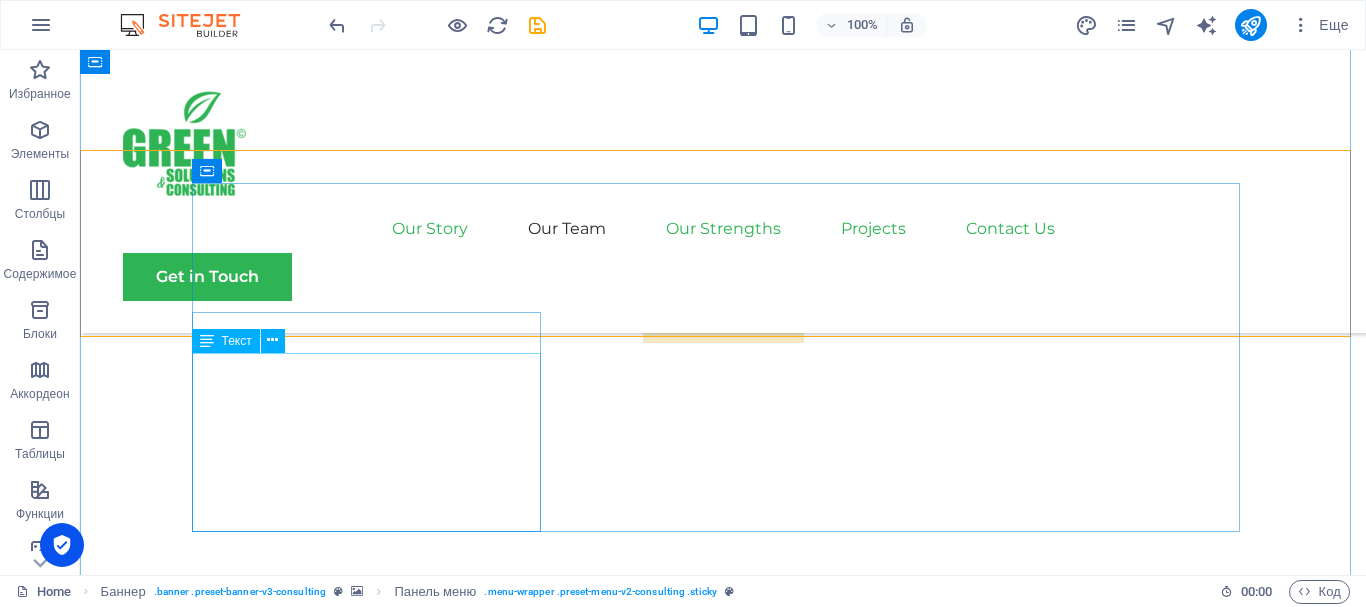 click on "GSC LLC, we understand that success is not just about profitability; it's also about sustainability and responsible business practices. With a proven track record of guiding businesses towards greater profitability and environmental responsibility, we have become a trusted partner in the industry." at bounding box center (723, 862) 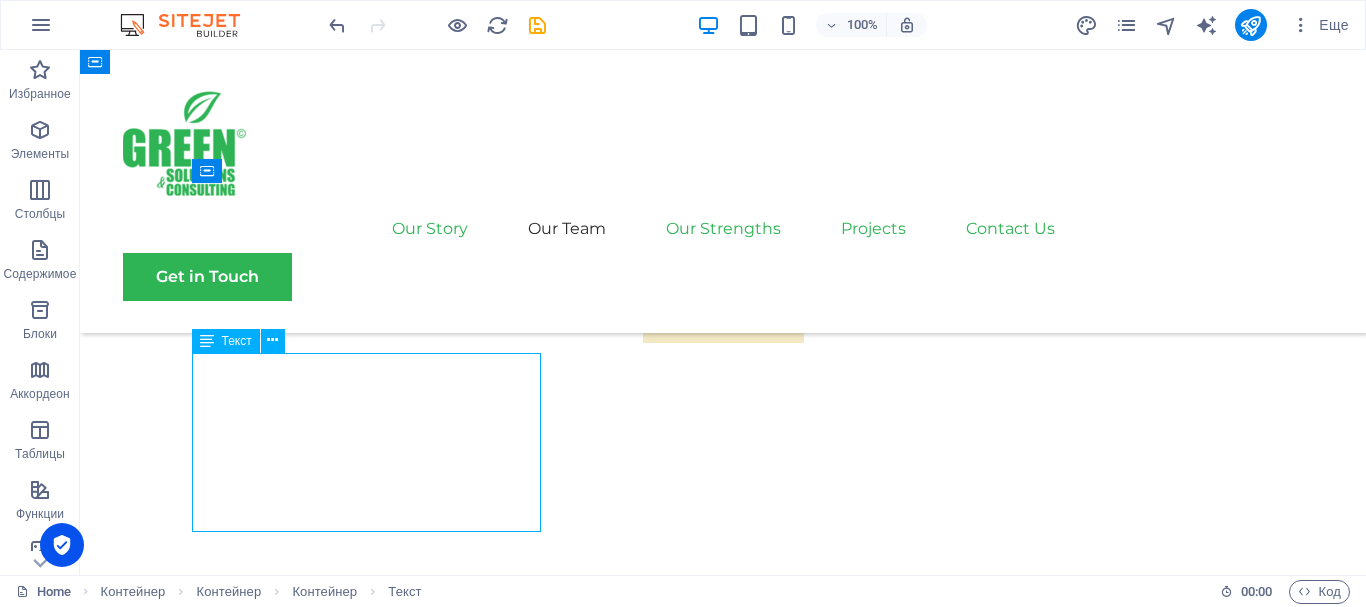 click on "GSC LLC, we understand that success is not just about profitability; it's also about sustainability and responsible business practices. With a proven track record of guiding businesses towards greater profitability and environmental responsibility, we have become a trusted partner in the industry." at bounding box center (723, 862) 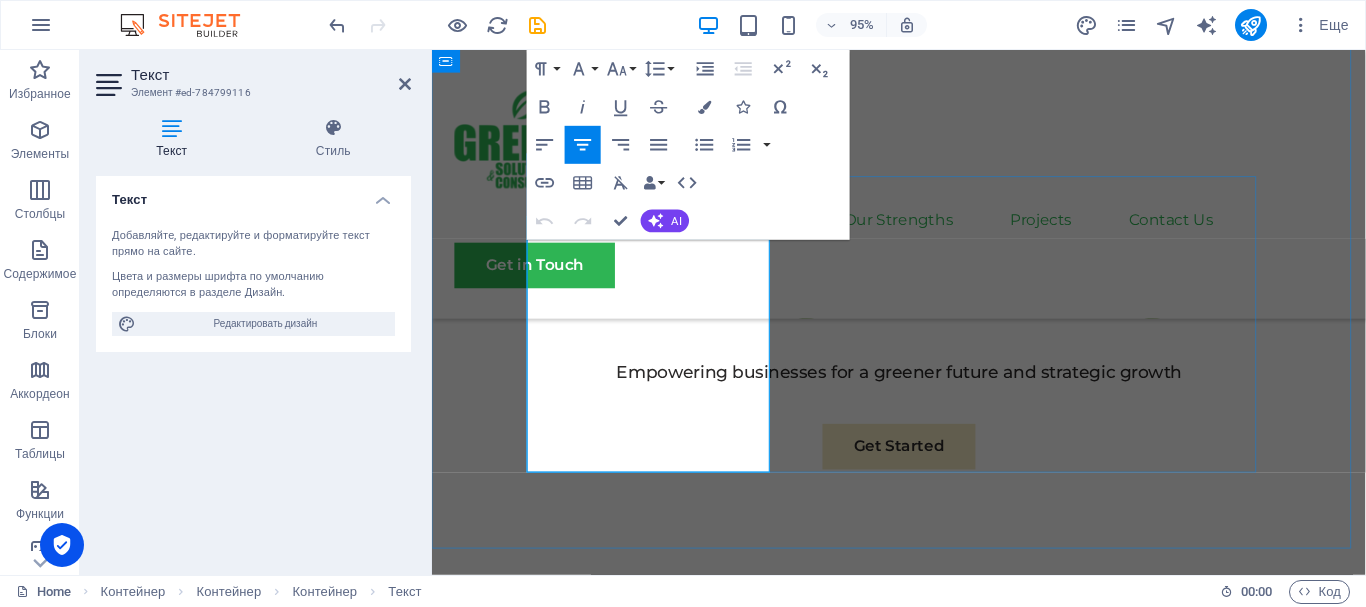 click on "GSC LLC, we understand that success is not just about profitability; it's also about sustainability and responsible business practices. With a proven track record of guiding businesses towards greater profitability and environmental responsibility, we have become a trusted partner in the industry." at bounding box center (923, 1045) 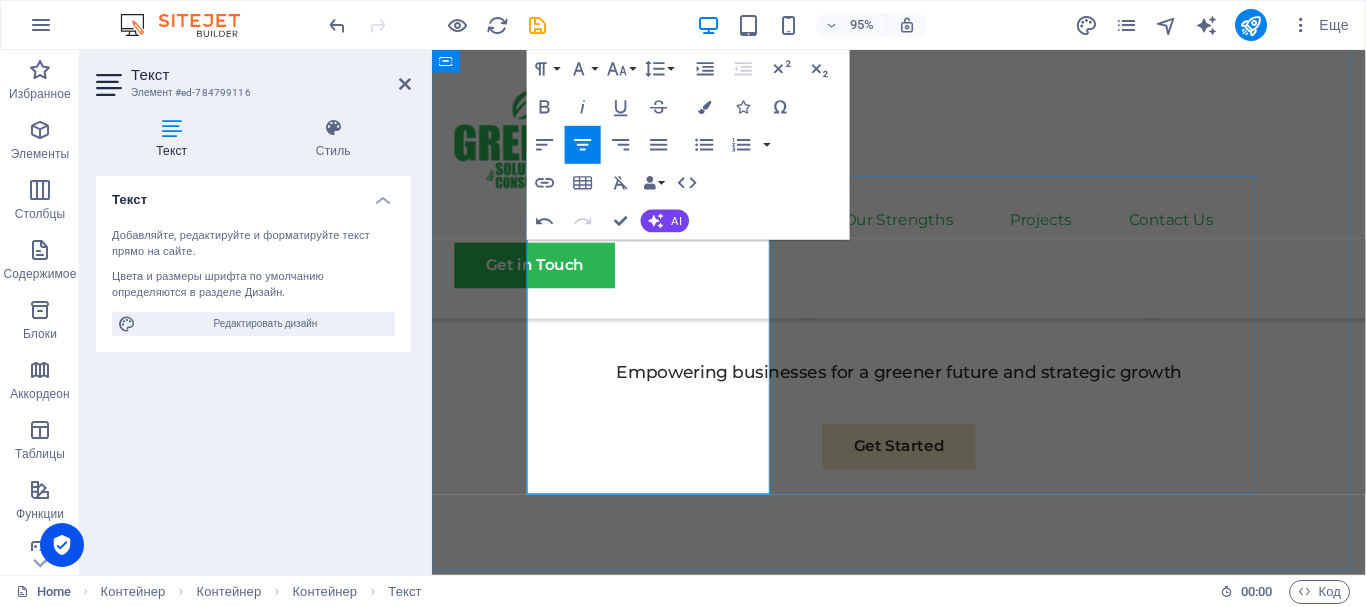 scroll, scrollTop: 4576, scrollLeft: 2, axis: both 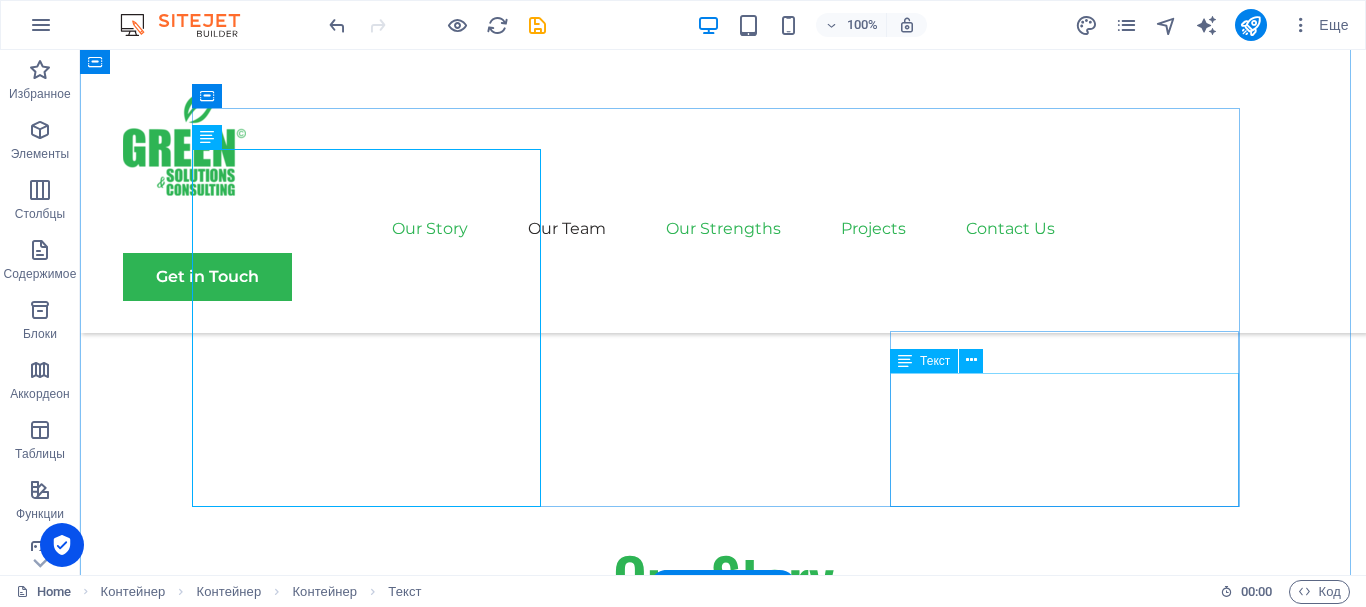 click on "We turn expertise into measurable impact. At GSC LLC, we combine deep knowledge in sustainability, climate, and environmental management with practical solutions that deliver real-world results for your business and the planet." at bounding box center [723, 2238] 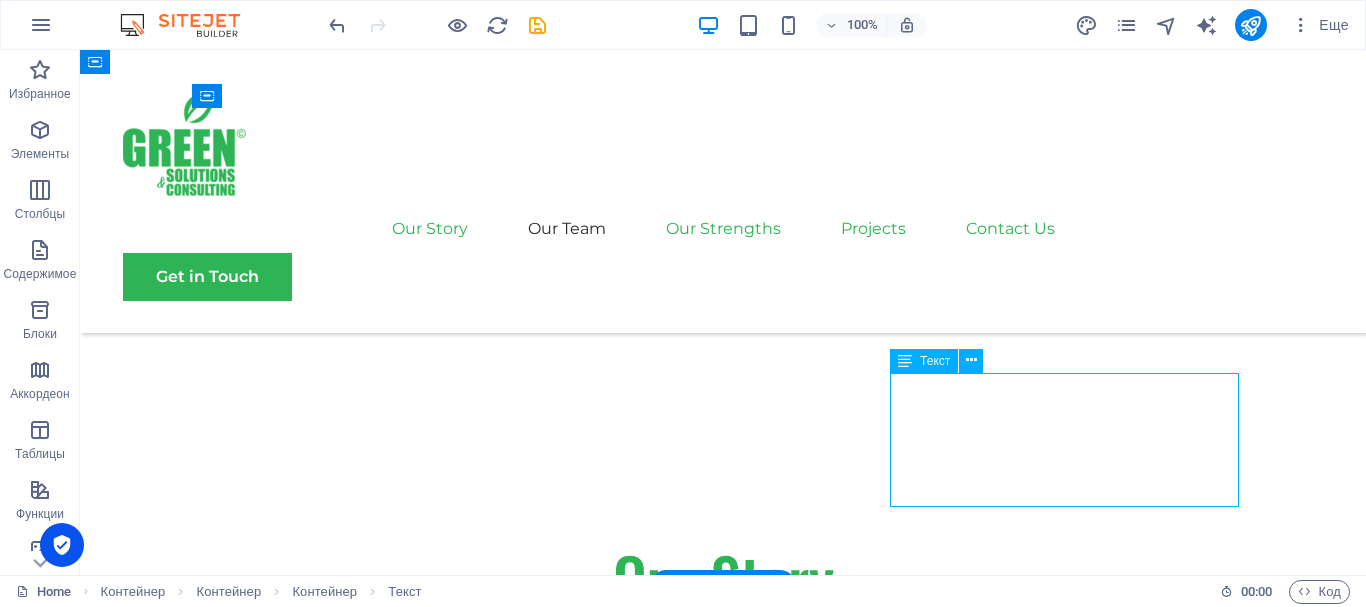 click on "We turn expertise into measurable impact. At GSC LLC, we combine deep knowledge in sustainability, climate, and environmental management with practical solutions that deliver real-world results for your business and the planet." at bounding box center [723, 2238] 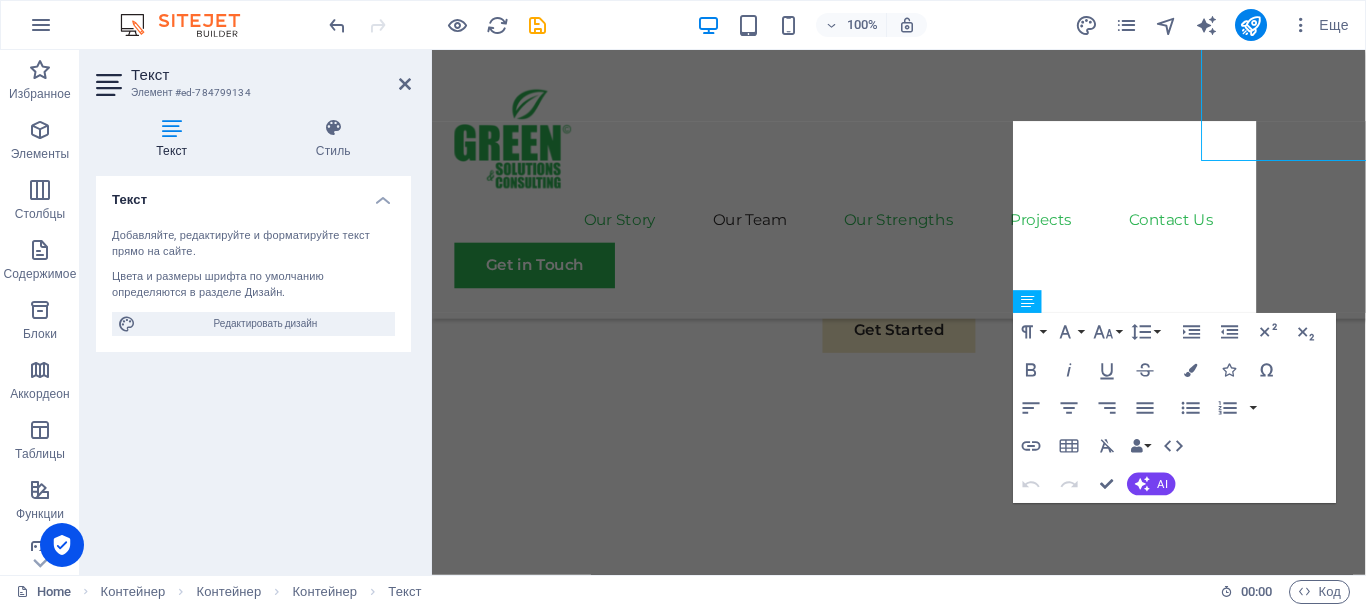 scroll, scrollTop: 1564, scrollLeft: 0, axis: vertical 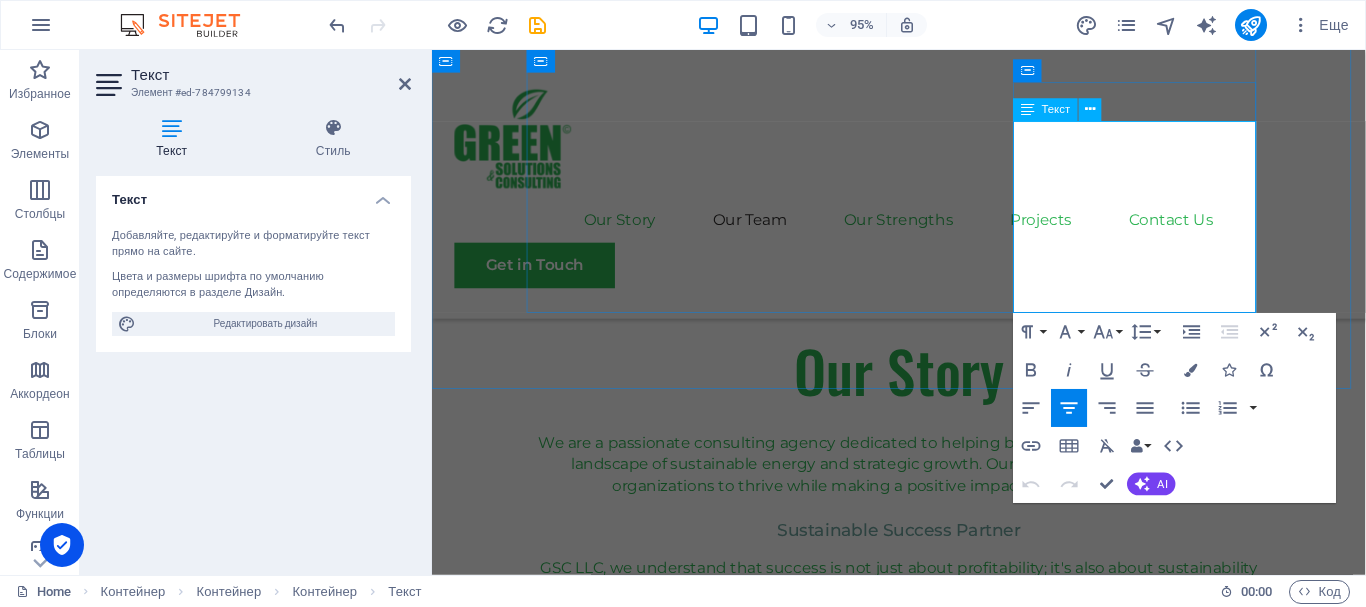 click on "We turn expertise into measurable impact. At GSC LLC, we combine deep knowledge in sustainability, climate, and environmental management with practical solutions that deliver real-world results for your business and the planet." at bounding box center [923, 1799] 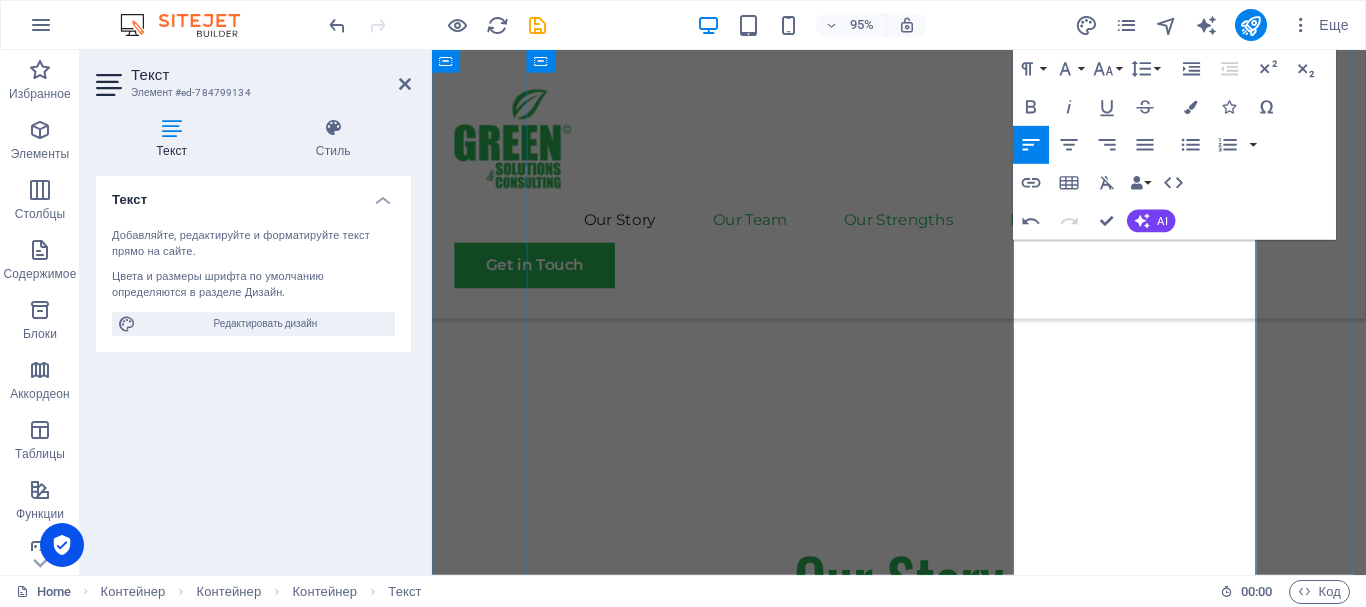 scroll, scrollTop: 1323, scrollLeft: 0, axis: vertical 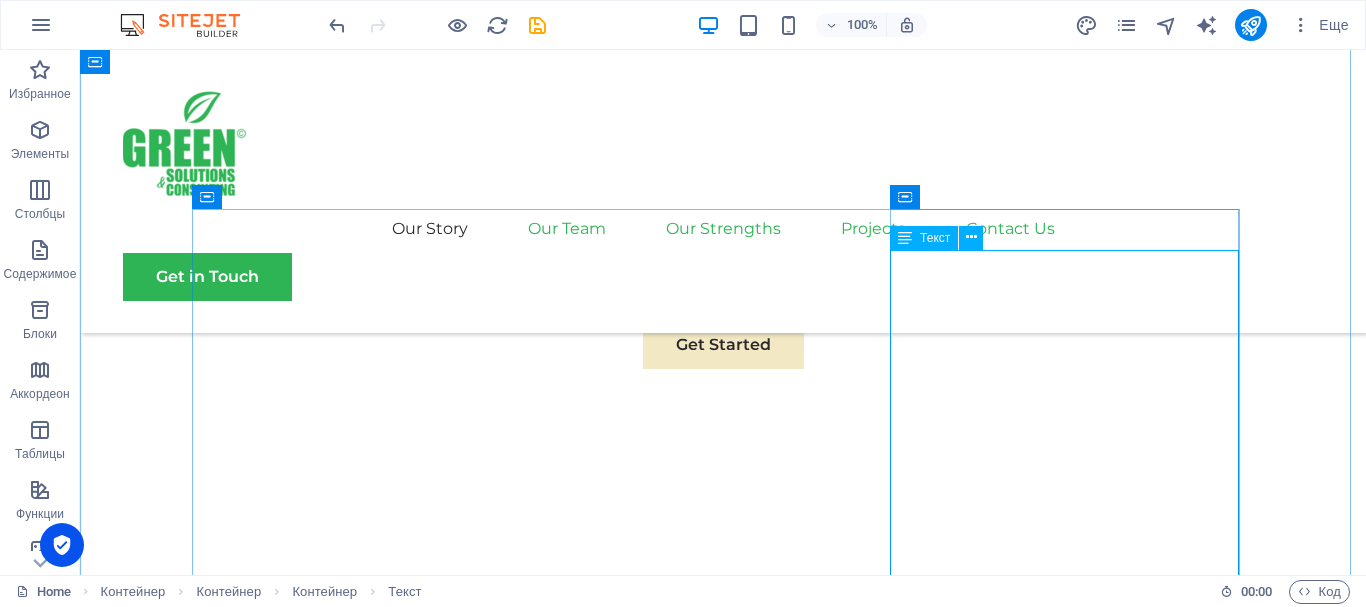 click on "We turn expertise into measurable impact. At GSC LLC, we combine deep knowledge in sustainability, climate, and environmental management with practical solutions that deliver real-world results for your business and the planet. At  Green Solutions and Consulting , we transform deep expertise into tangible, lasting results. We help businesses navigate sustainability challenges by delivering practical solutions — from environmental impact assessments and CO₂ inventory to sustainable business models and eco-certifications like LEED, Green Key, and ISO 14000. Our approach is tailored, science-based, and action-oriented. We focus on helping you reduce risks, improve performance, and unlock new market opportunities while contributing to a more sustainable future." at bounding box center (723, 2395) 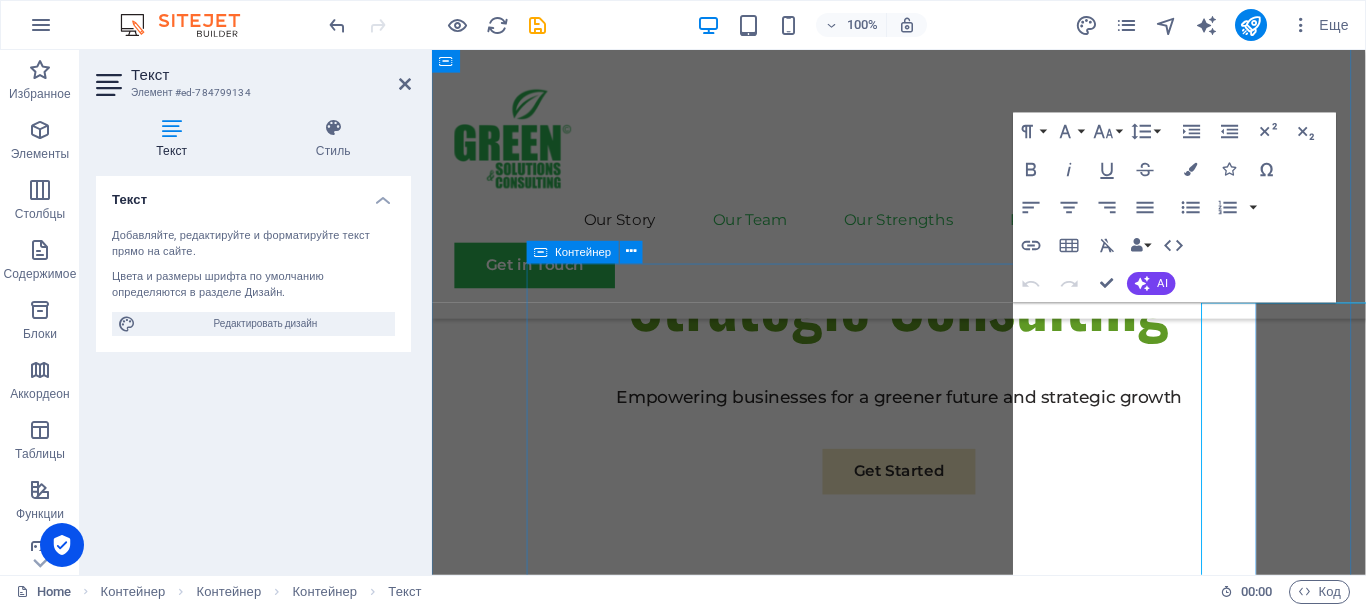 scroll, scrollTop: 1057, scrollLeft: 0, axis: vertical 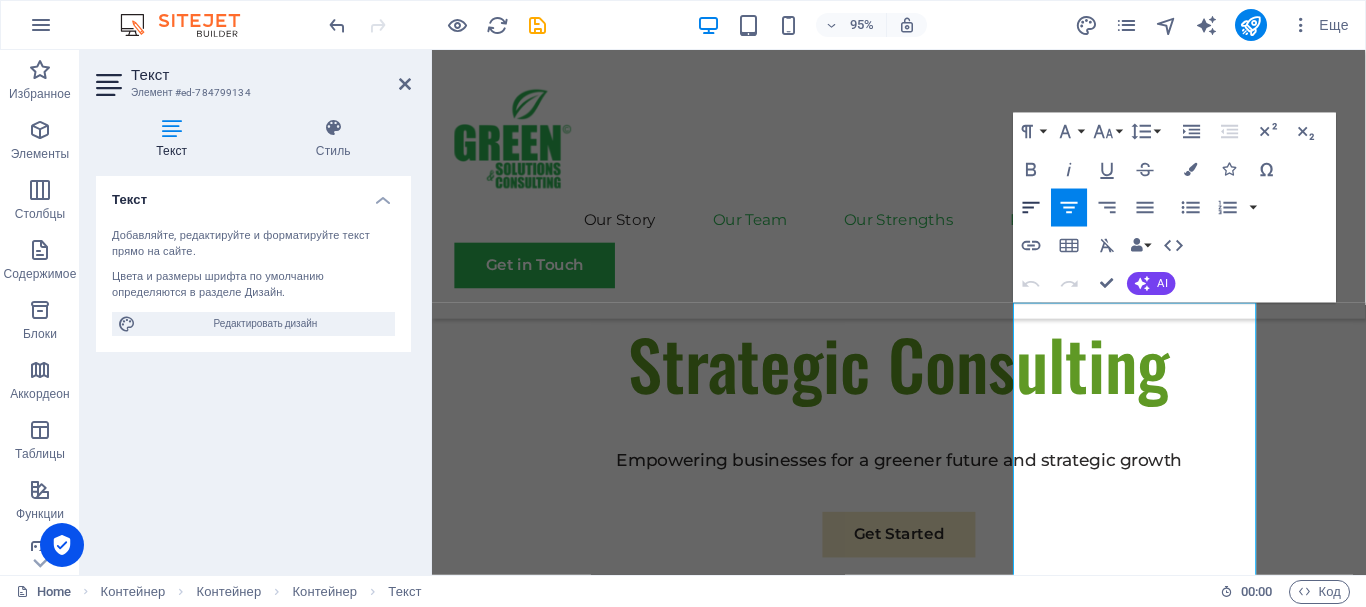 click 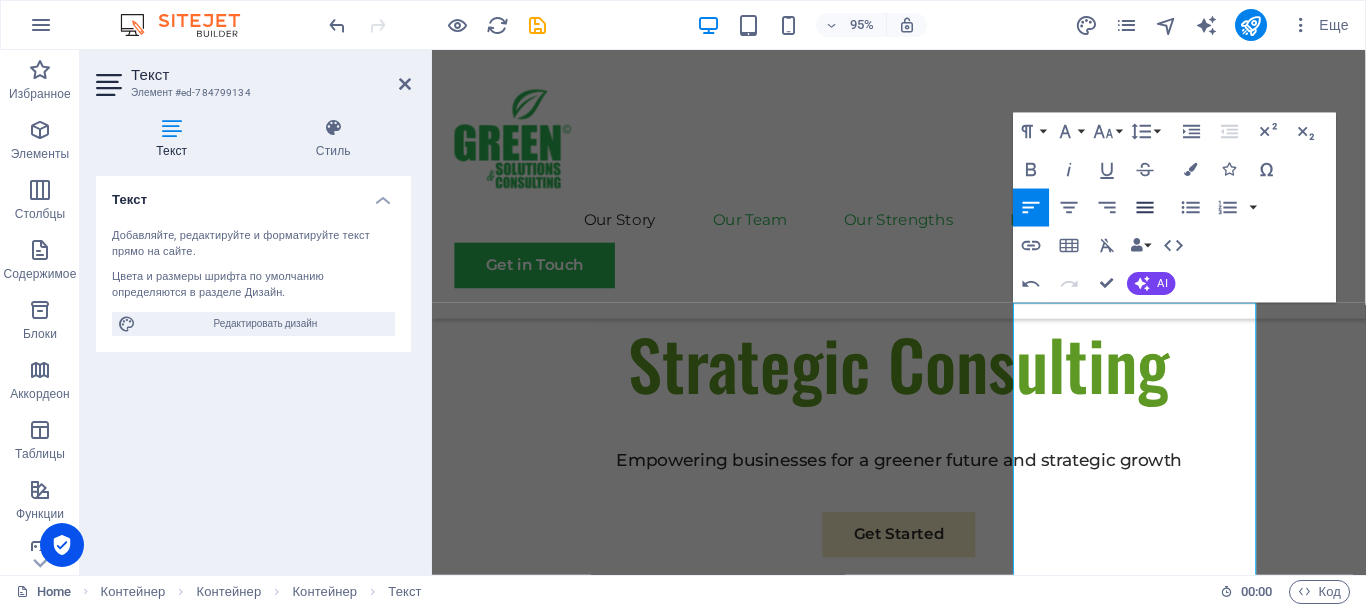 click 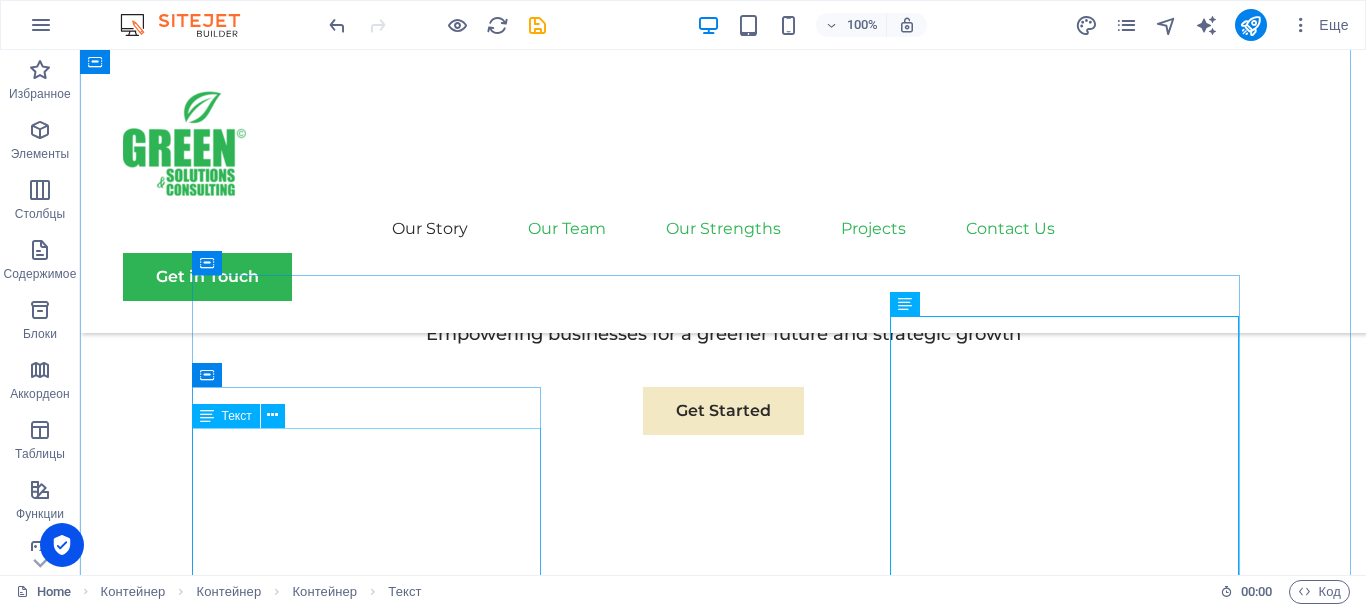 click on "GSC LLC, we understand that success is not just about profitability; it's also about sustainability and responsible business practices. With a proven track record of guiding businesses towards greater profitability and environmental responsibility, we have become a trusted partner in the industry. We partner with forward-thinking organizations to embed sustainability at the core of their strategy. From environmental impact assessments to green certifications and climate-smart business models — we help you succeed responsibly and stand out in a changing world." at bounding box center (723, 988) 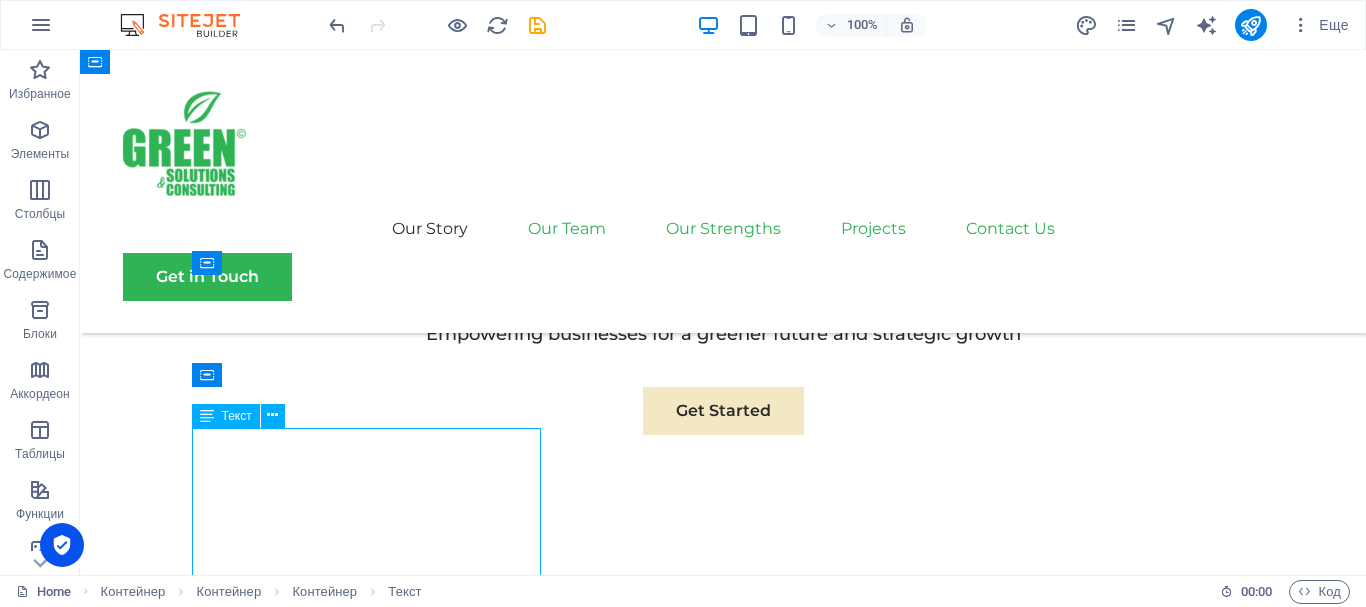 click on "GSC LLC, we understand that success is not just about profitability; it's also about sustainability and responsible business practices. With a proven track record of guiding businesses towards greater profitability and environmental responsibility, we have become a trusted partner in the industry. We partner with forward-thinking organizations to embed sustainability at the core of their strategy. From environmental impact assessments to green certifications and climate-smart business models — we help you succeed responsibly and stand out in a changing world." at bounding box center (723, 988) 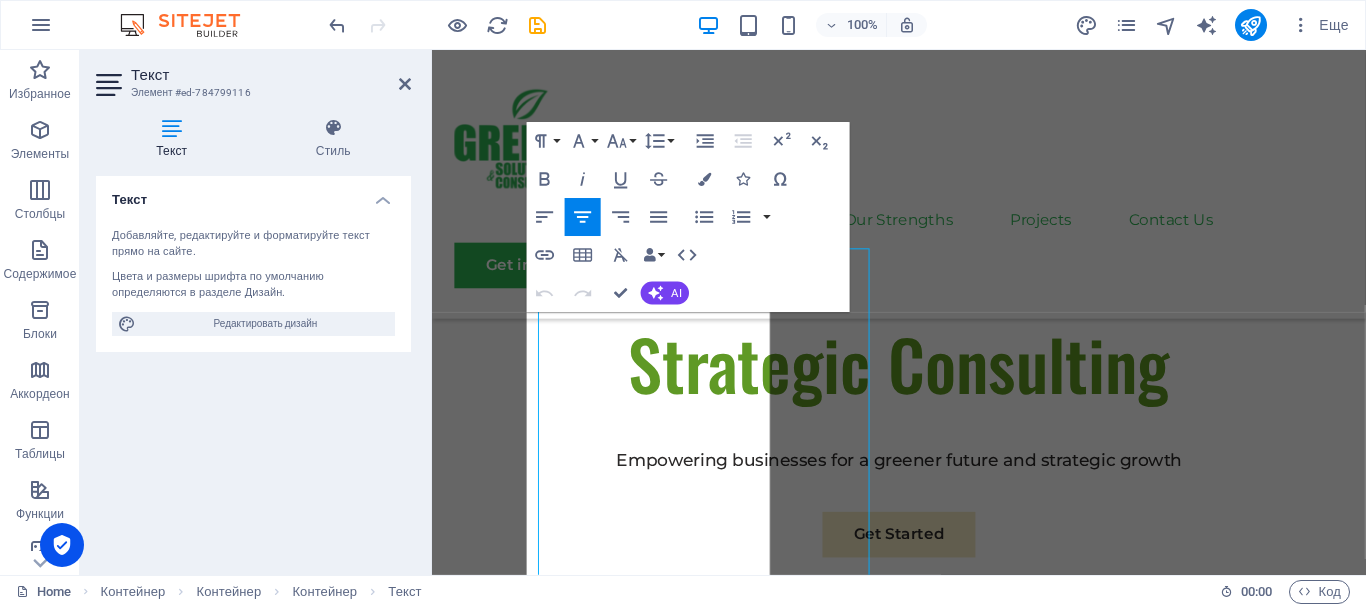 scroll, scrollTop: 1226, scrollLeft: 0, axis: vertical 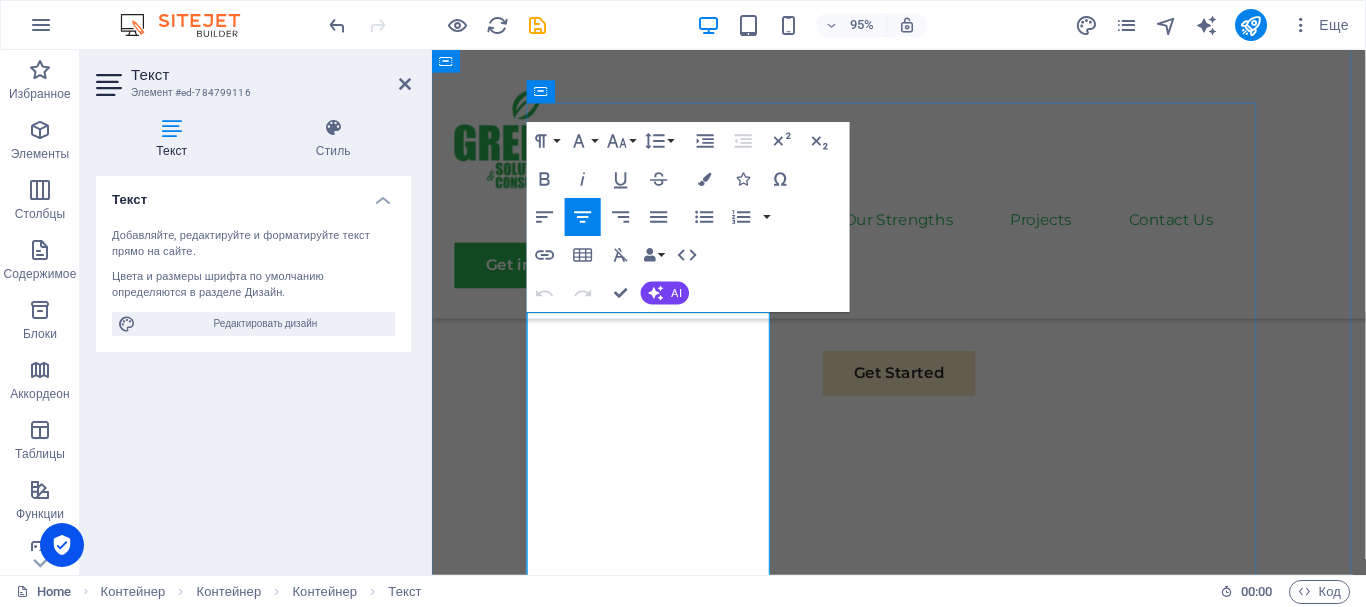 click on "GSC LLC, we understand that success is not just about profitability; it's also about sustainability and responsible business practices. With a proven track record of guiding businesses towards greater profitability and environmental responsibility, we have become a trusted partner in the industry." at bounding box center [923, 968] 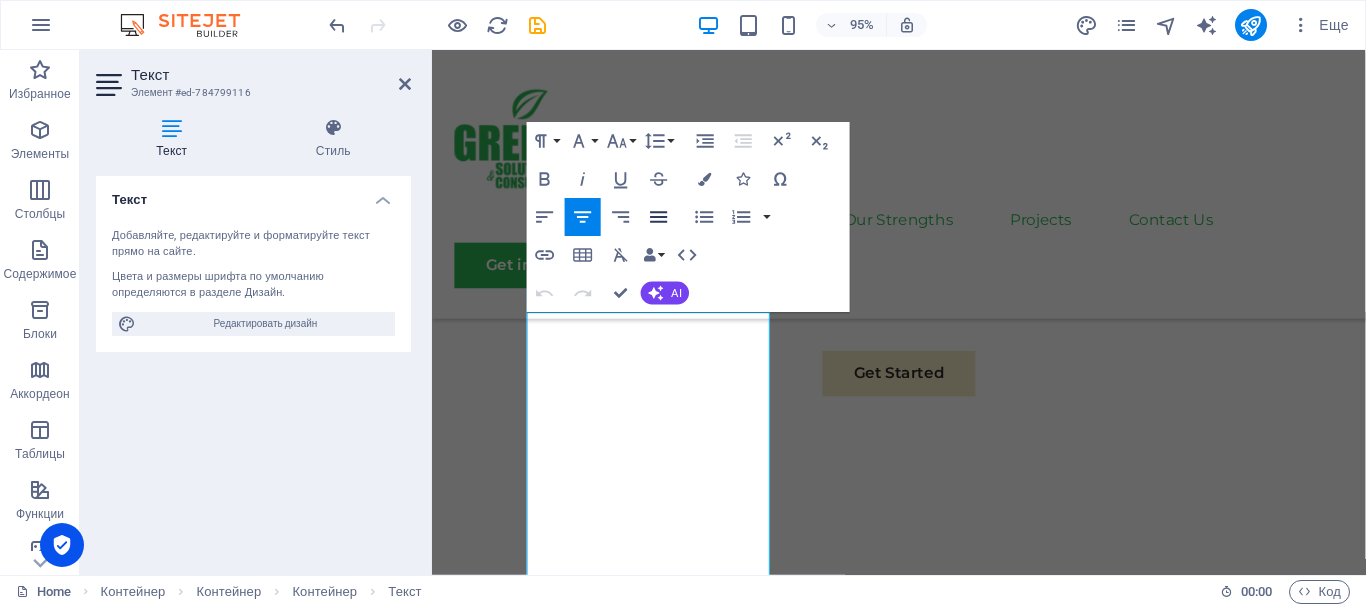 click 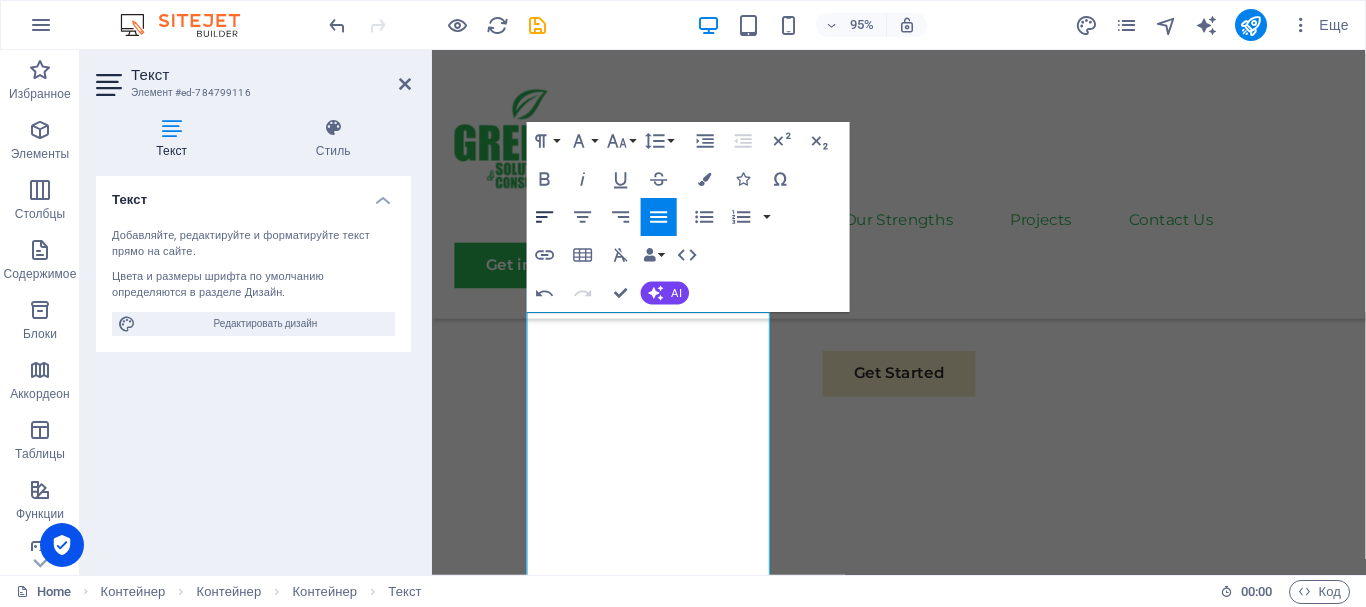 click 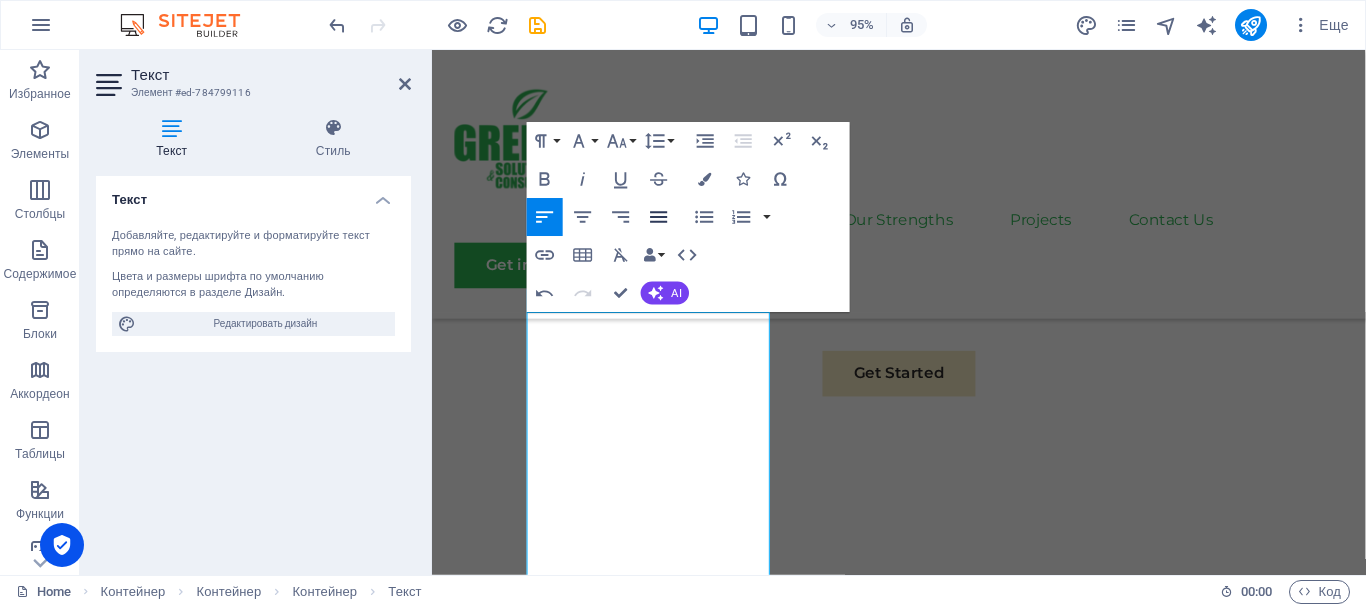 click 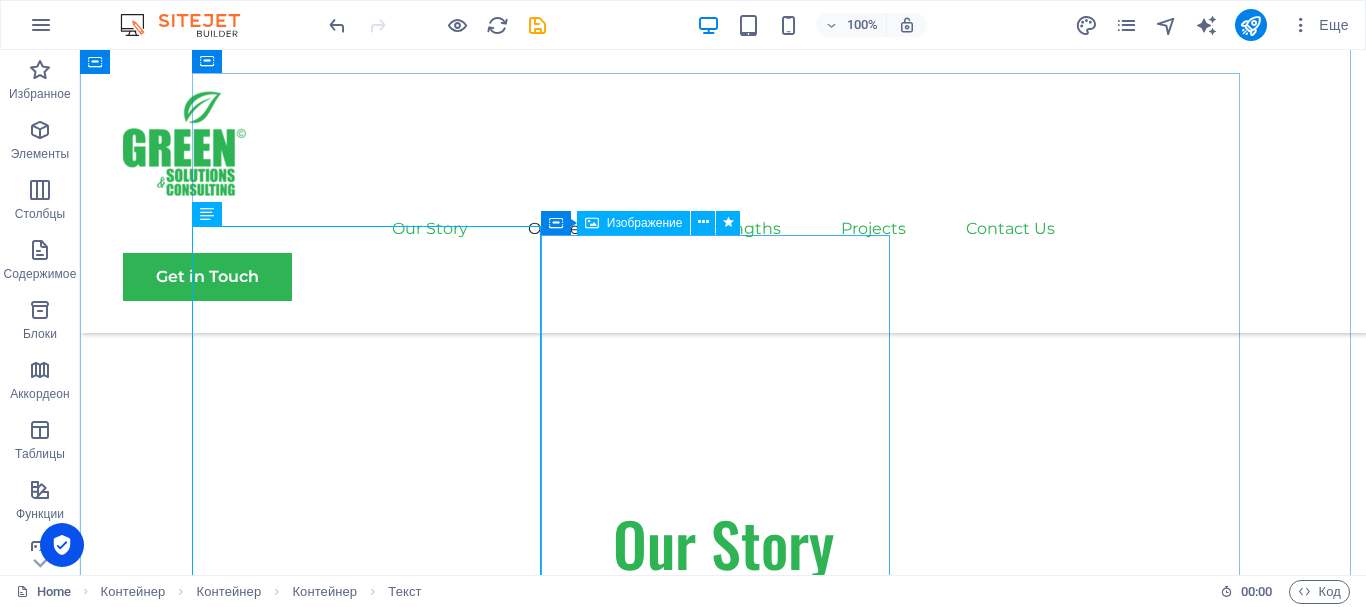 scroll, scrollTop: 1359, scrollLeft: 0, axis: vertical 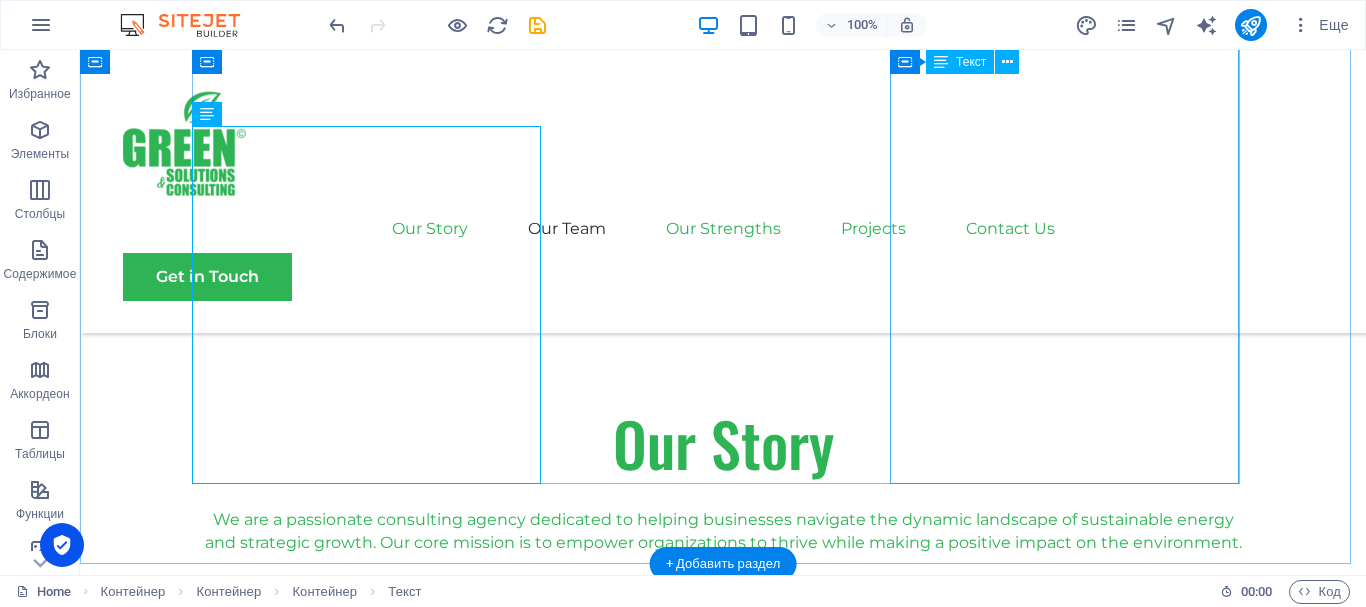 click on "We turn expertise into measurable impact. At GSC LLC, we combine deep knowledge in sustainability, climate, and environmental management with practical solutions that deliver real-world results for your business and the planet. At  Green Solutions and Consulting , we transform deep expertise into tangible, lasting results. We help businesses navigate sustainability challenges by delivering practical solutions — from environmental impact assessments and CO₂ inventory to sustainable business models and eco-certifications like LEED, Green Key, and ISO 14000. Our approach is tailored, science-based, and action-oriented. We focus on helping you reduce risks, improve performance, and unlock new market opportunities while contributing to a more sustainable future." at bounding box center [723, 2159] 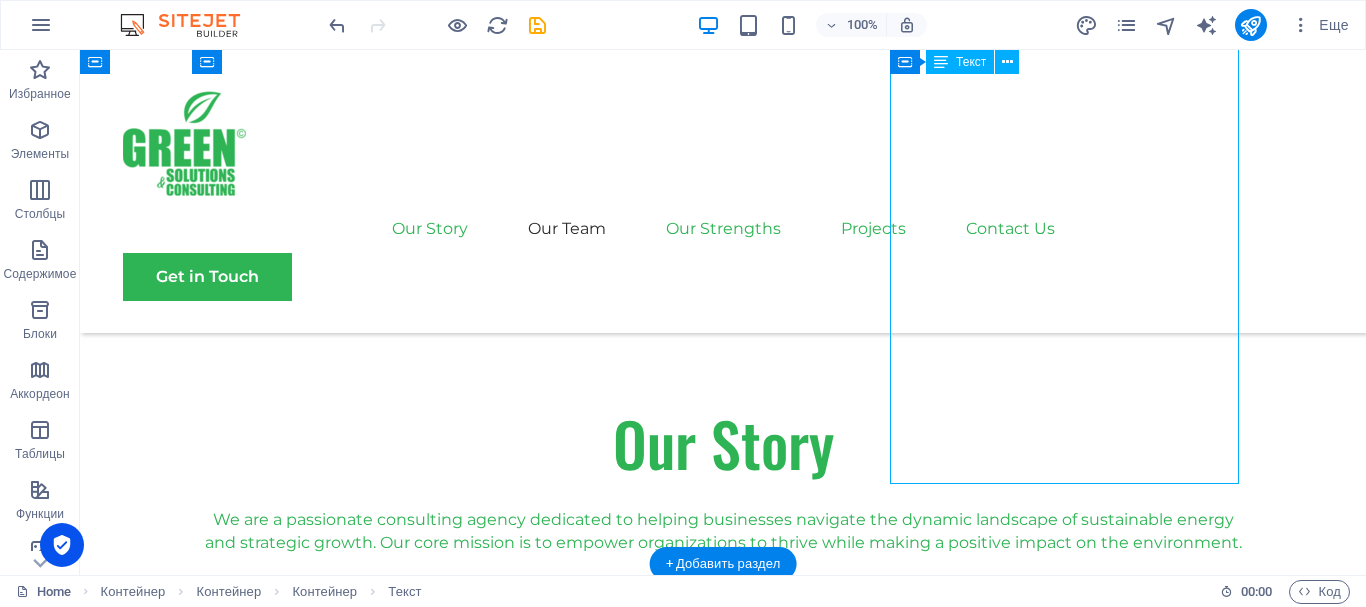 click on "We turn expertise into measurable impact. At GSC LLC, we combine deep knowledge in sustainability, climate, and environmental management with practical solutions that deliver real-world results for your business and the planet. At  Green Solutions and Consulting , we transform deep expertise into tangible, lasting results. We help businesses navigate sustainability challenges by delivering practical solutions — from environmental impact assessments and CO₂ inventory to sustainable business models and eco-certifications like LEED, Green Key, and ISO 14000. Our approach is tailored, science-based, and action-oriented. We focus on helping you reduce risks, improve performance, and unlock new market opportunities while contributing to a more sustainable future." at bounding box center (723, 2159) 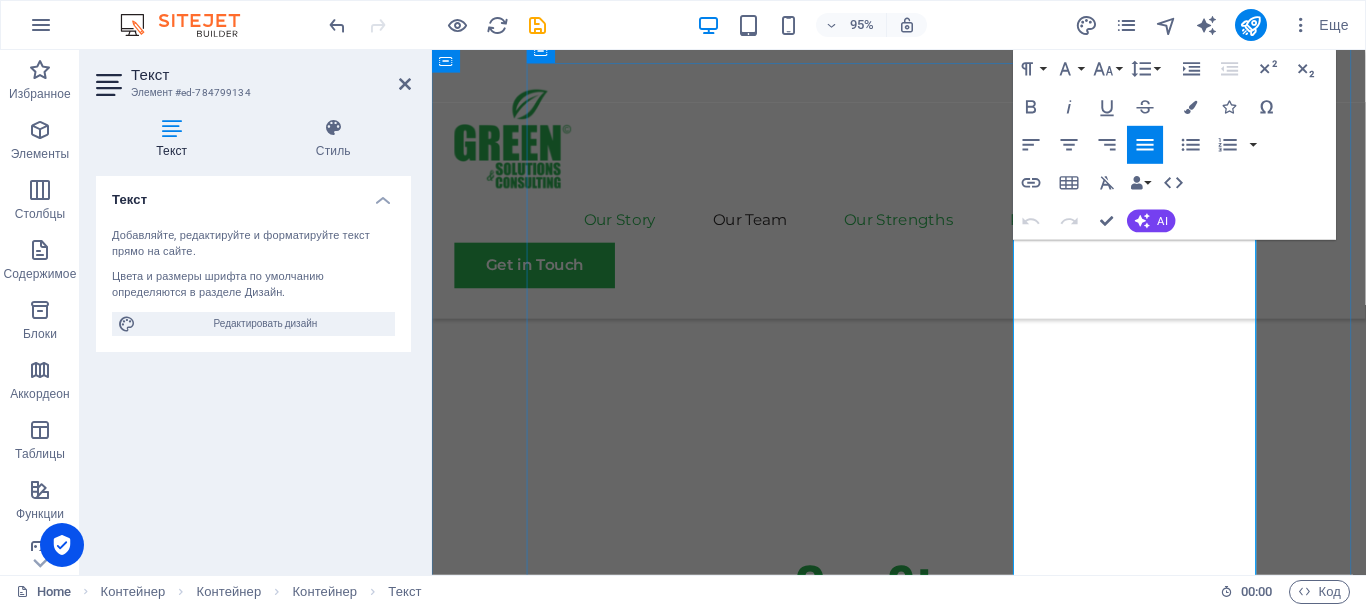 scroll, scrollTop: 1457, scrollLeft: 0, axis: vertical 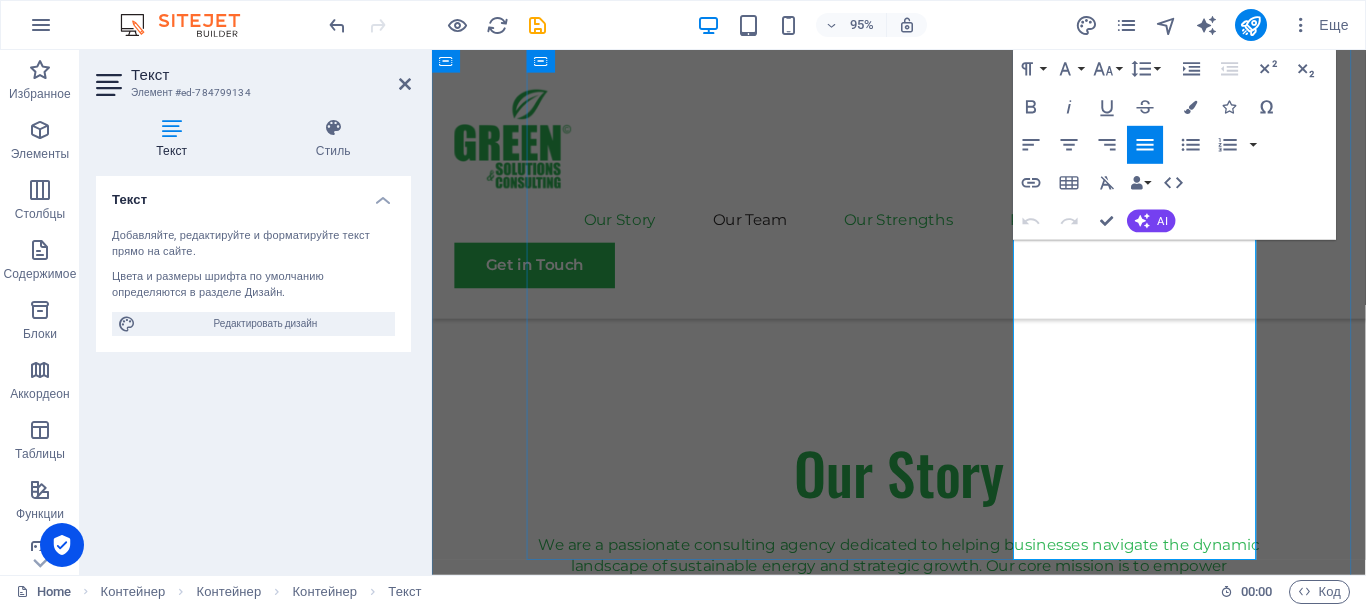 drag, startPoint x: 1195, startPoint y: 577, endPoint x: 1126, endPoint y: 454, distance: 141.0319 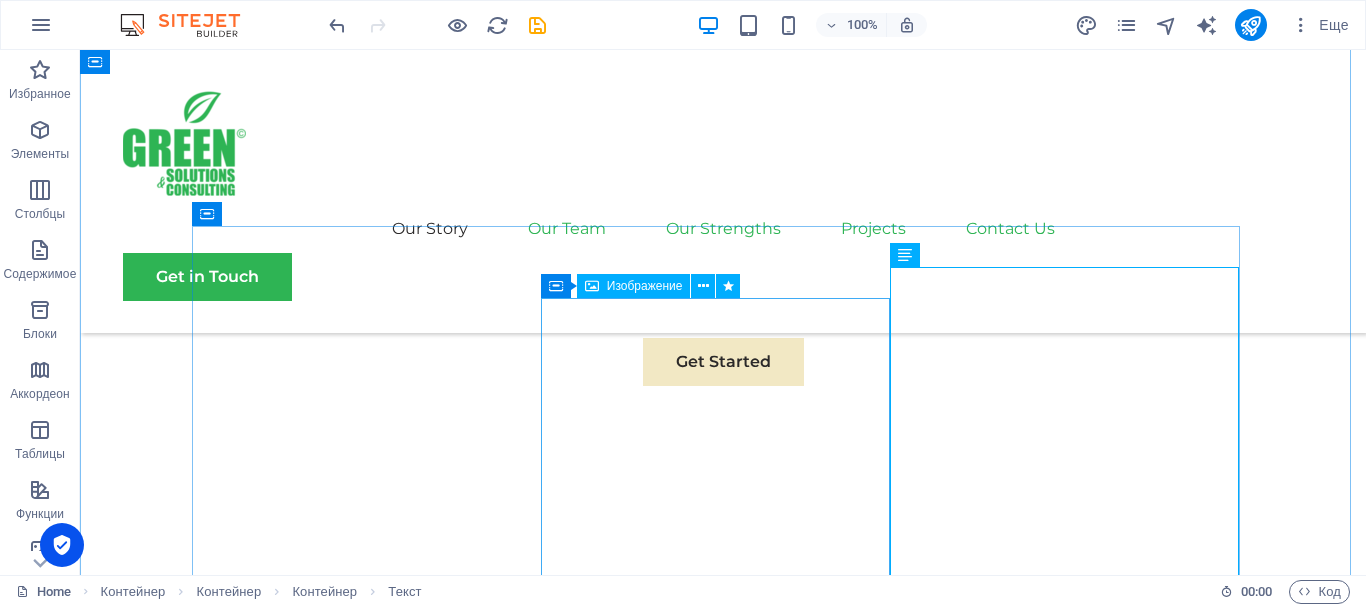 scroll, scrollTop: 1057, scrollLeft: 0, axis: vertical 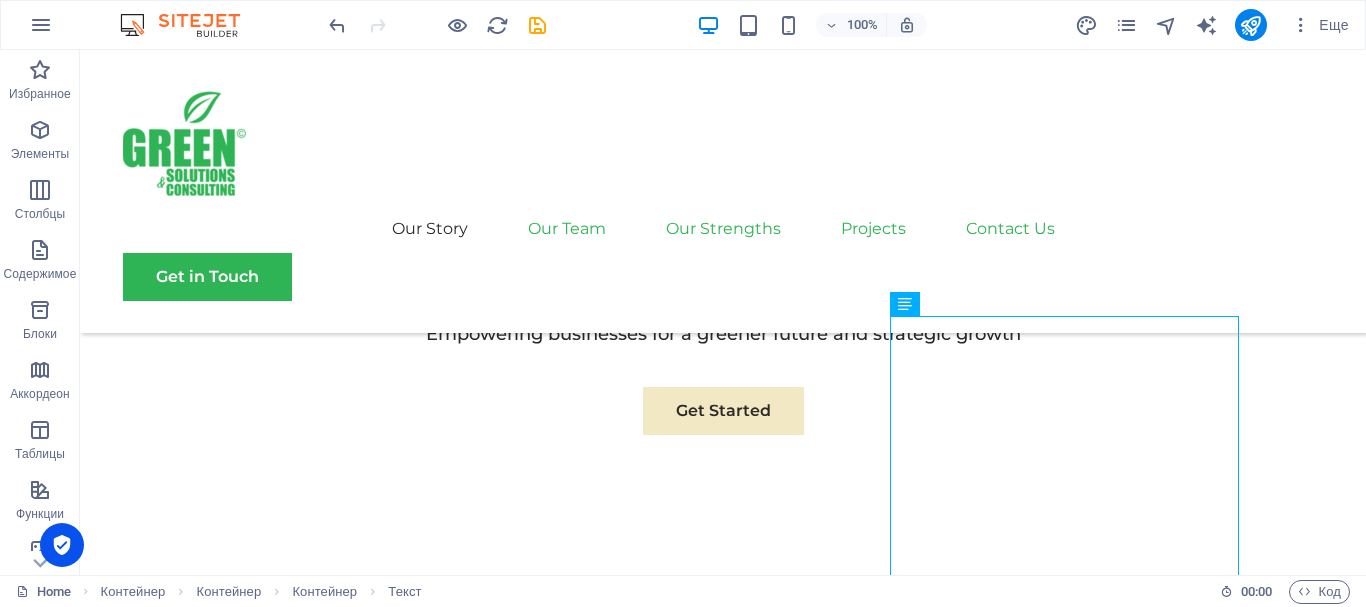 click at bounding box center (905, 304) 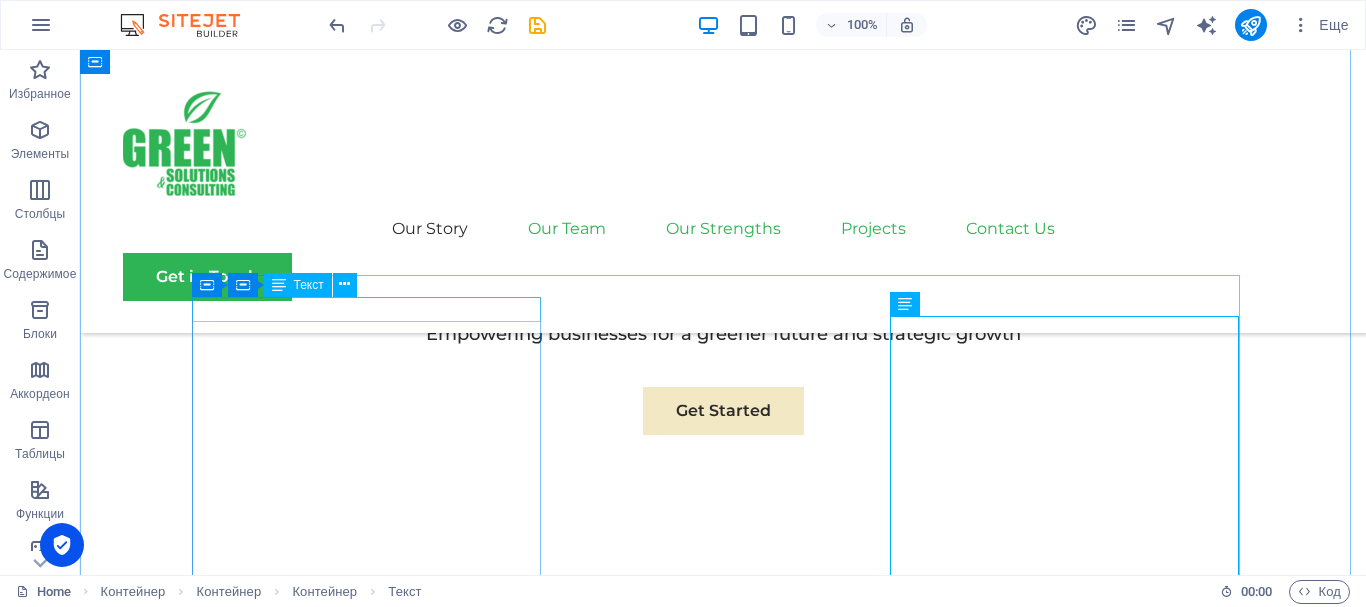 click on "Sustainable Success Partner" at bounding box center [723, 892] 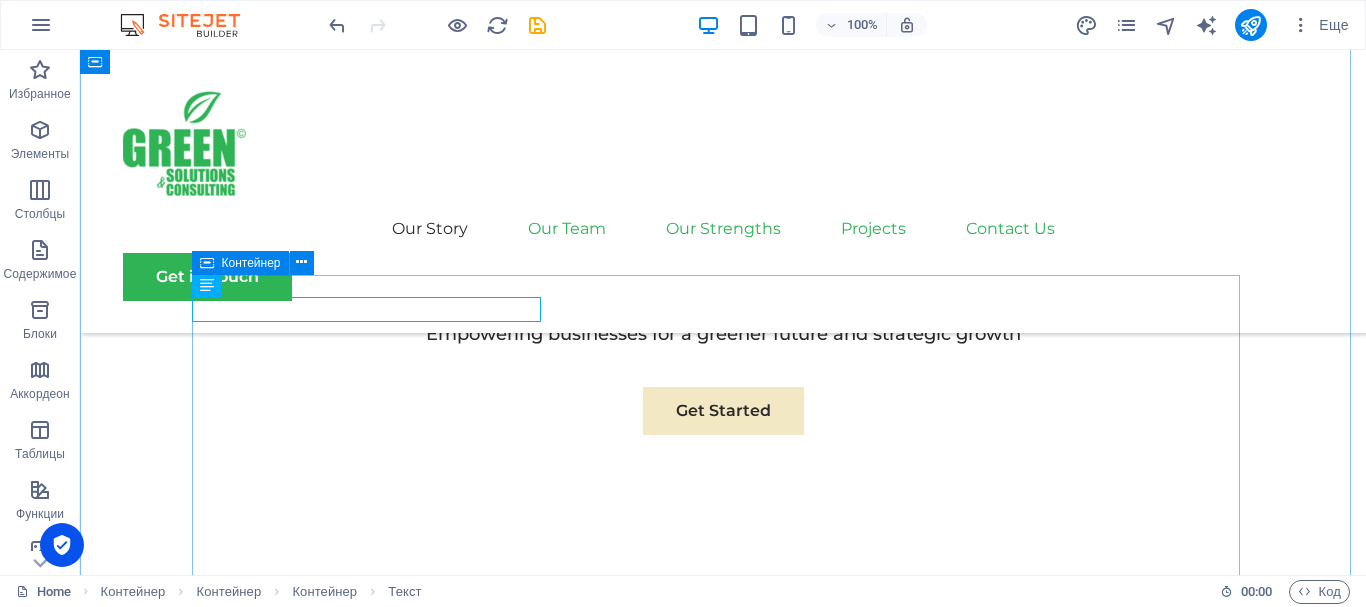 drag, startPoint x: 203, startPoint y: 287, endPoint x: 211, endPoint y: 262, distance: 26.24881 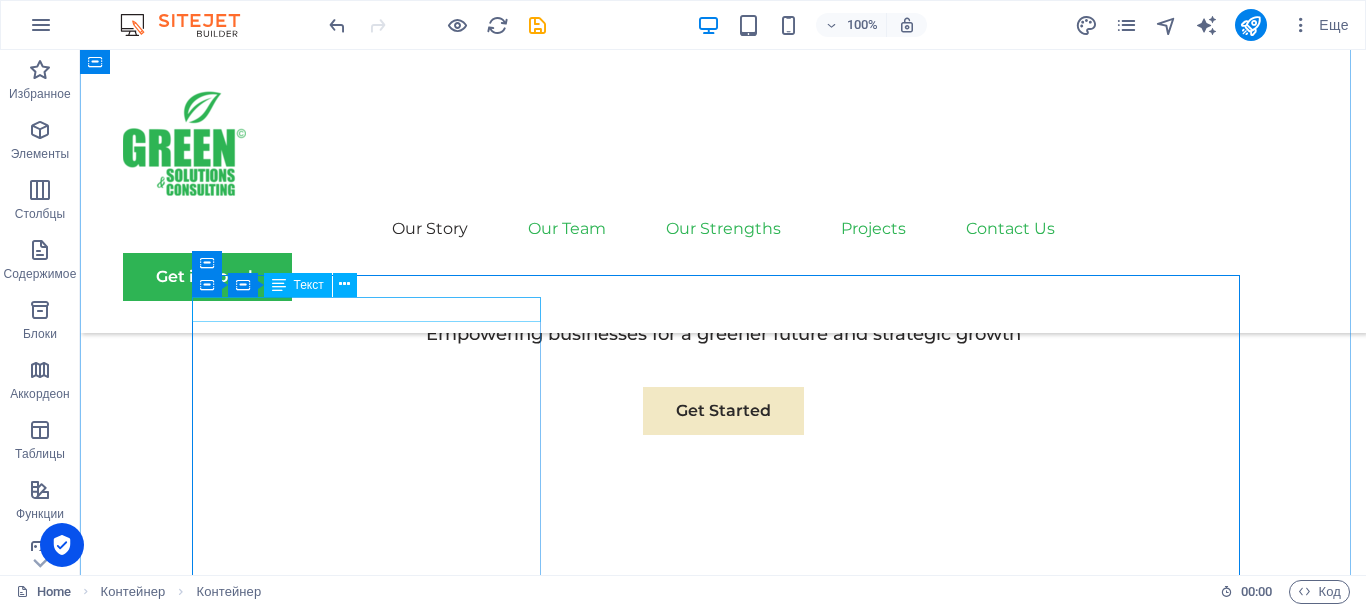 click on "Sustainable Success Partner" at bounding box center (723, 892) 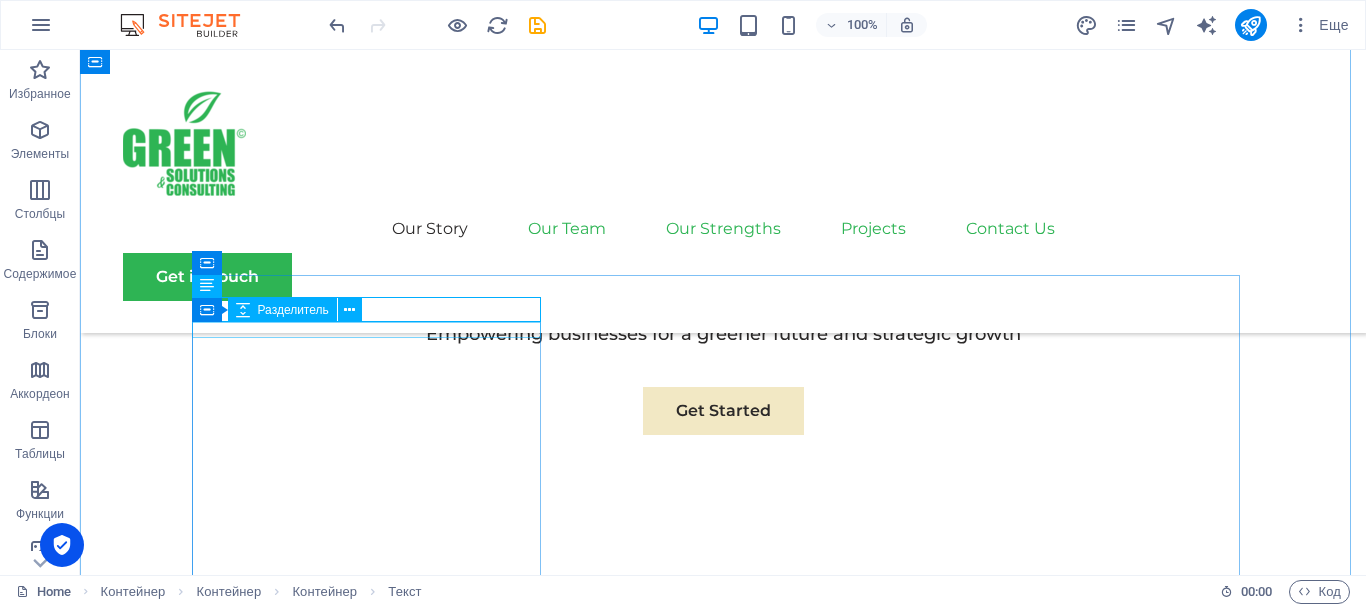 click at bounding box center (723, 913) 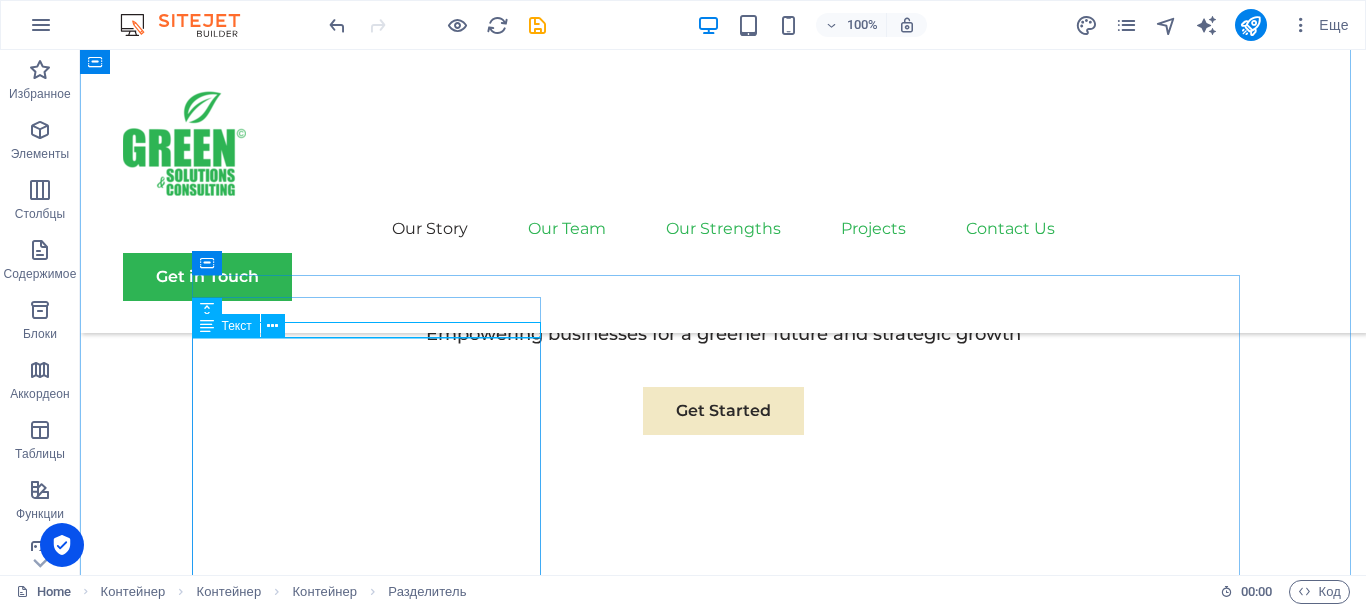 click on "GSC LLC, we understand that success is not just about profitability; it's also about sustainability and responsible business practices. With a proven track record of guiding businesses towards greater profitability and environmental responsibility, we have become a trusted partner in the industry. We partner with forward-thinking organizations to embed sustainability at the core of their strategy. From environmental impact assessments to green certifications and climate-smart business models — we help you succeed responsibly and stand out in a changing world." at bounding box center (723, 988) 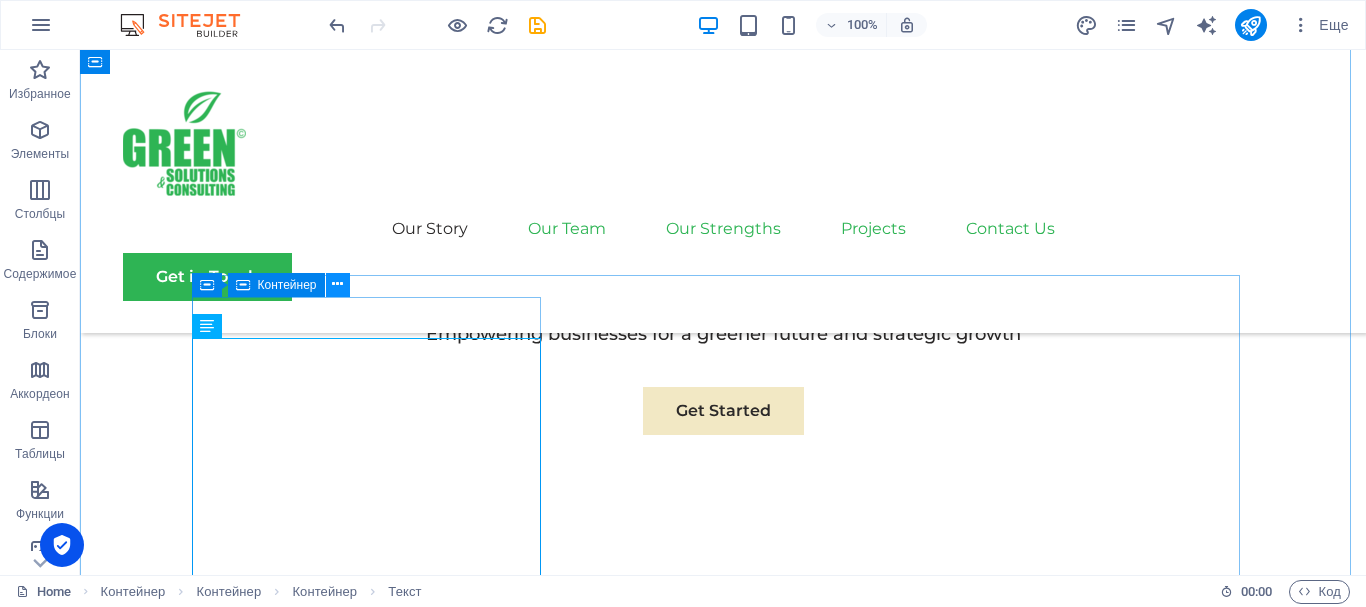 click at bounding box center (337, 284) 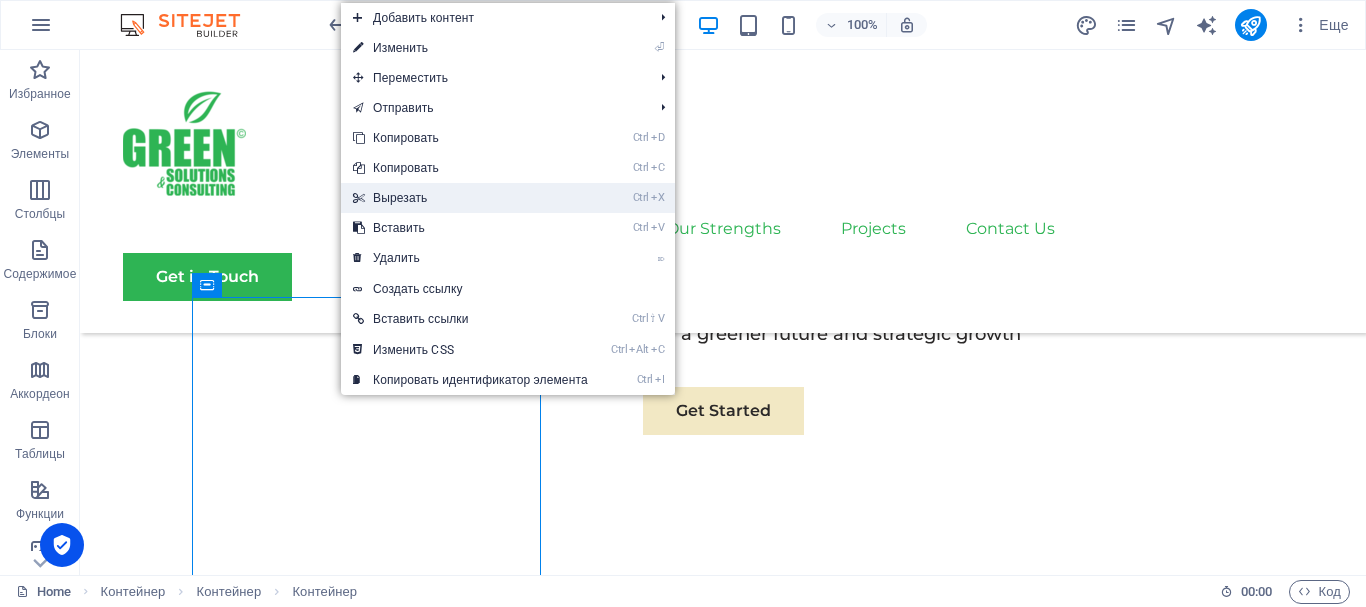 click on "Ctrl X  Вырезать" at bounding box center (470, 198) 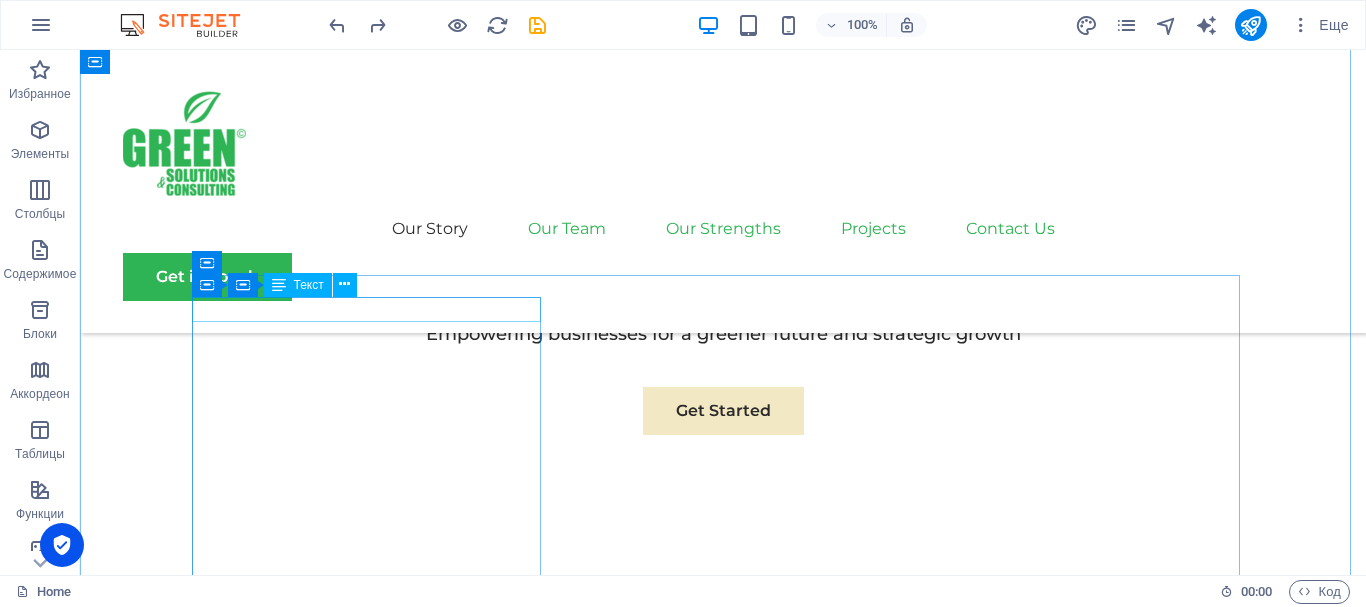 click on "Sustainable Success Partner" at bounding box center (723, 892) 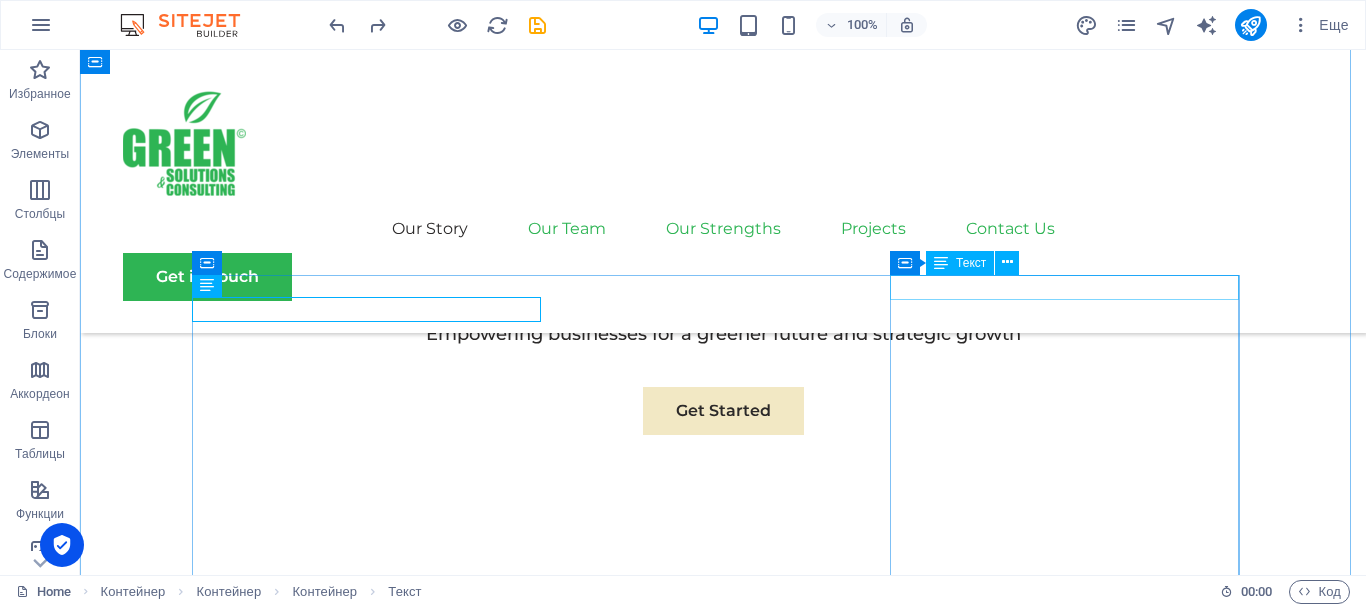click on "Expertise For Results" at bounding box center (723, 2353) 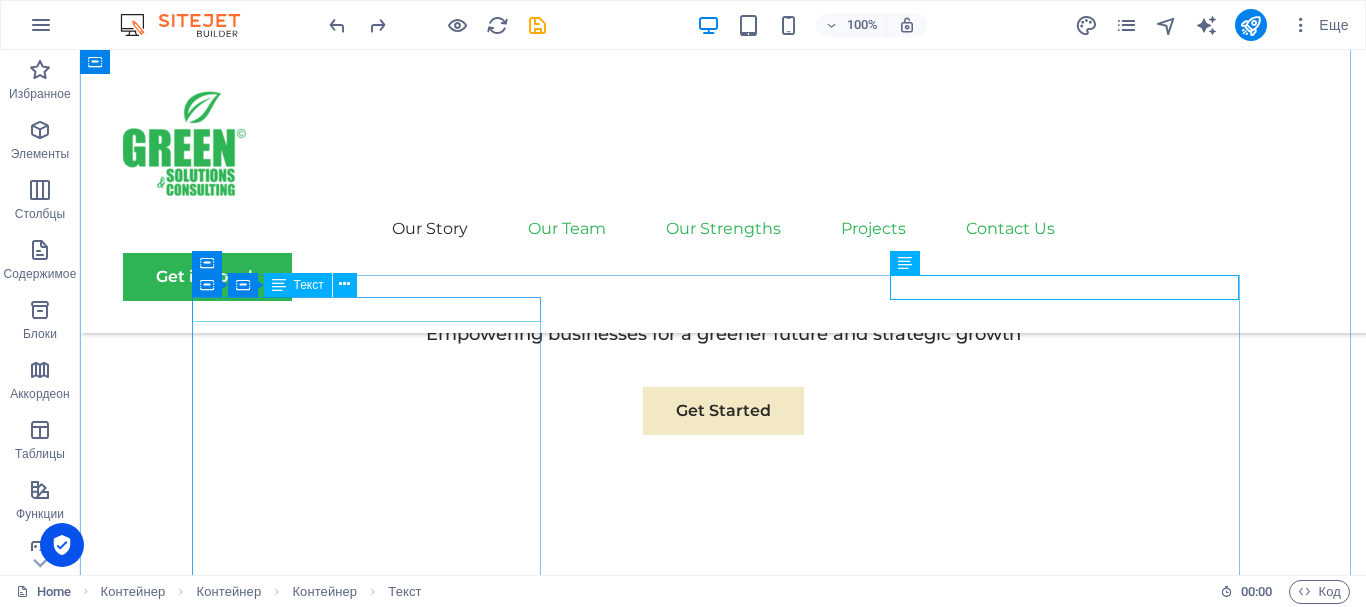 click on "Sustainable Success Partner" at bounding box center [723, 892] 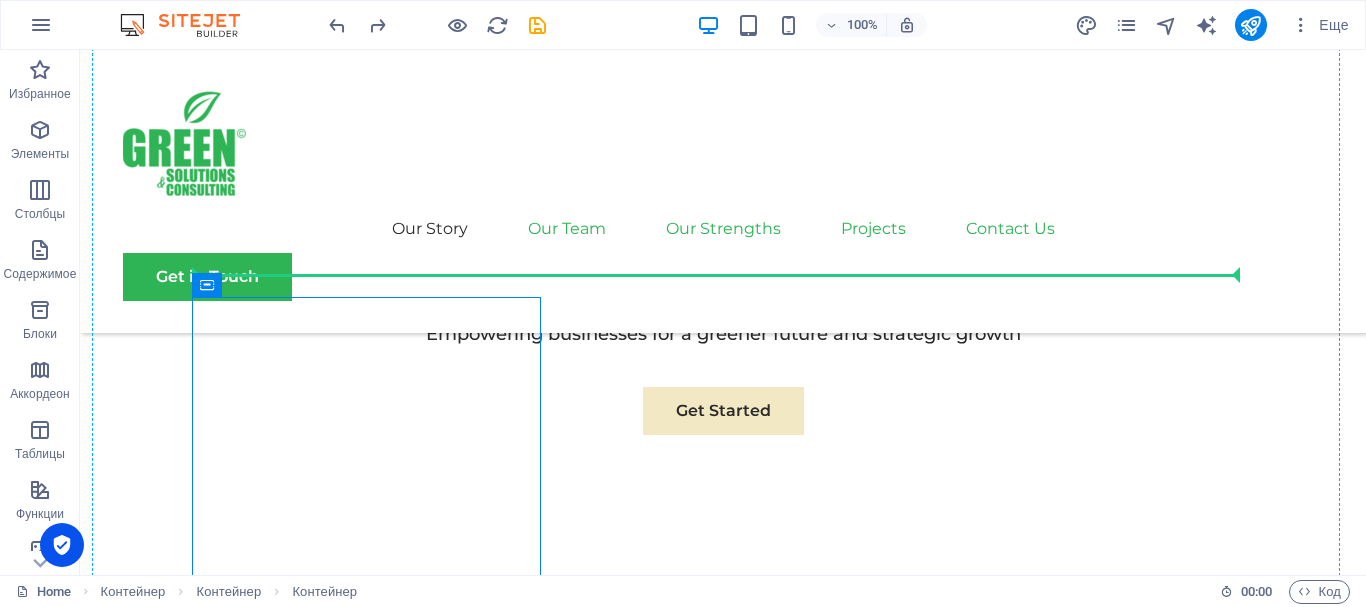 drag, startPoint x: 329, startPoint y: 336, endPoint x: 250, endPoint y: 267, distance: 104.89042 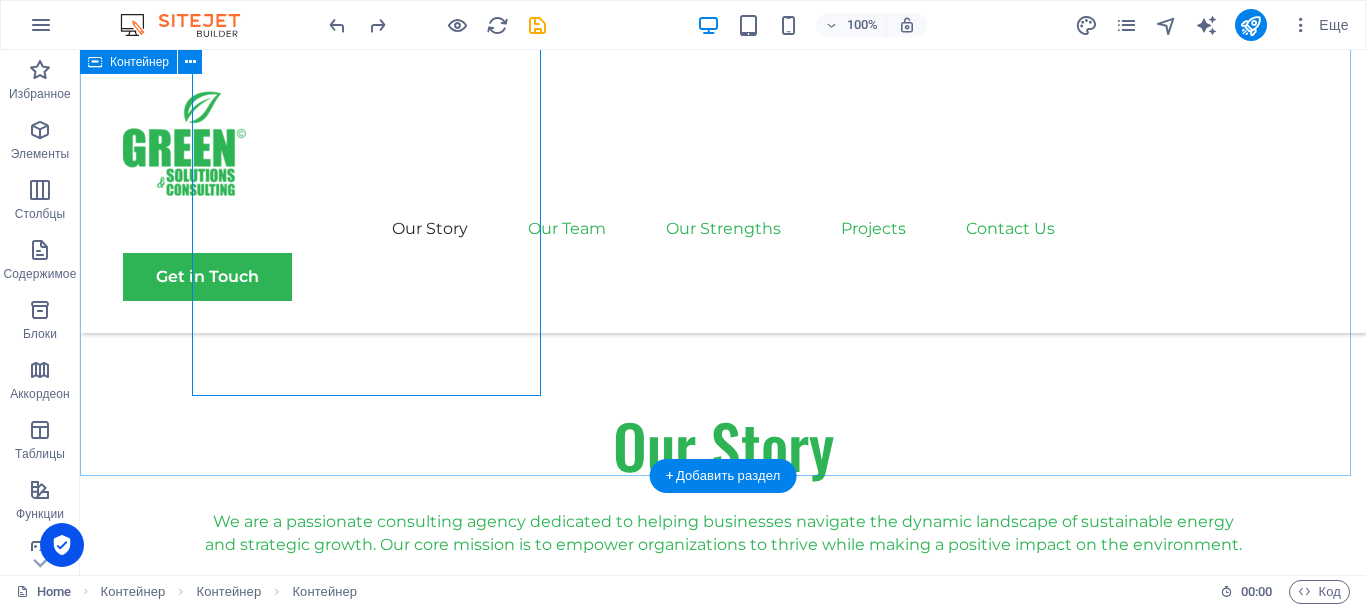 scroll, scrollTop: 1257, scrollLeft: 0, axis: vertical 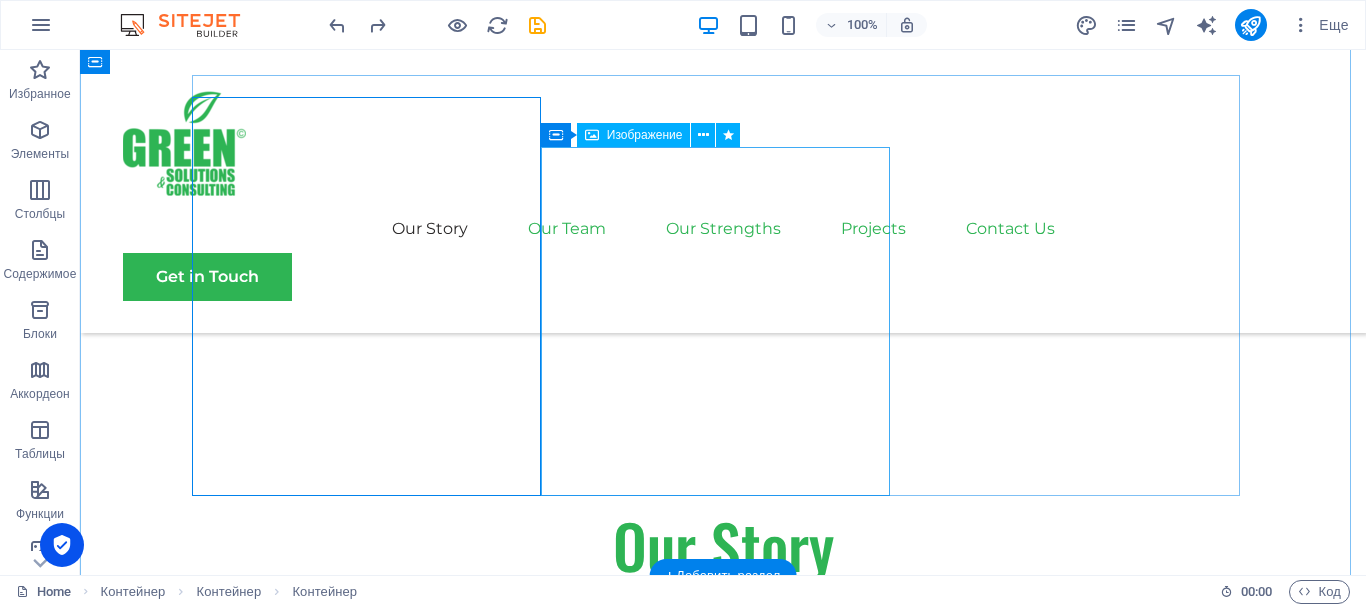 click at bounding box center [723, 1498] 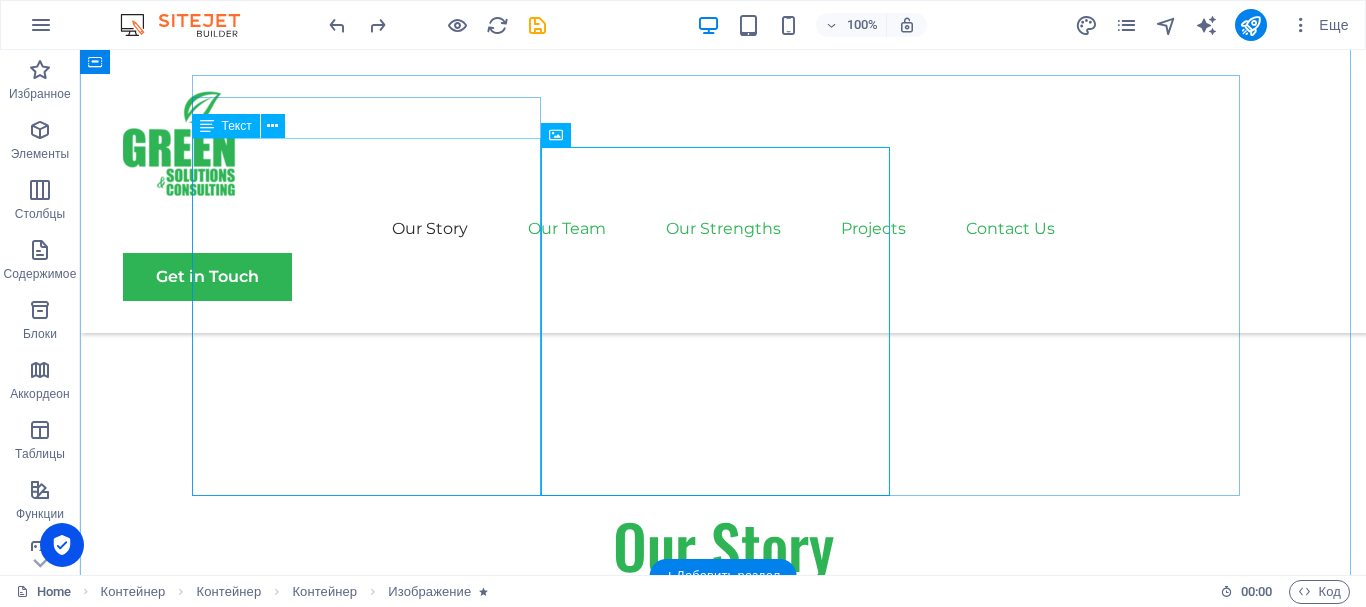click on "GSC LLC, we understand that success is not just about profitability; it's also about sustainability and responsible business practices. With a proven track record of guiding businesses towards greater profitability and environmental responsibility, we have become a trusted partner in the industry. We partner with forward-thinking organizations to embed sustainability at the core of their strategy. From environmental impact assessments to green certifications and climate-smart business models — we help you succeed responsibly and stand out in a changing world." at bounding box center (723, 788) 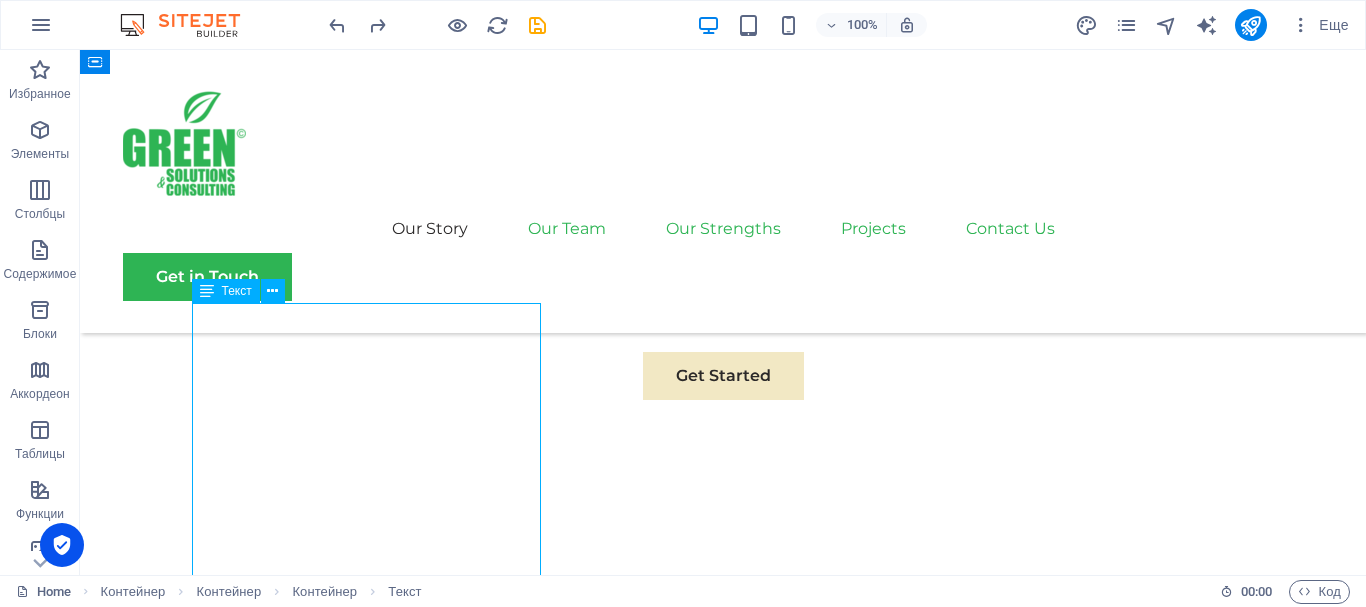 scroll, scrollTop: 1057, scrollLeft: 0, axis: vertical 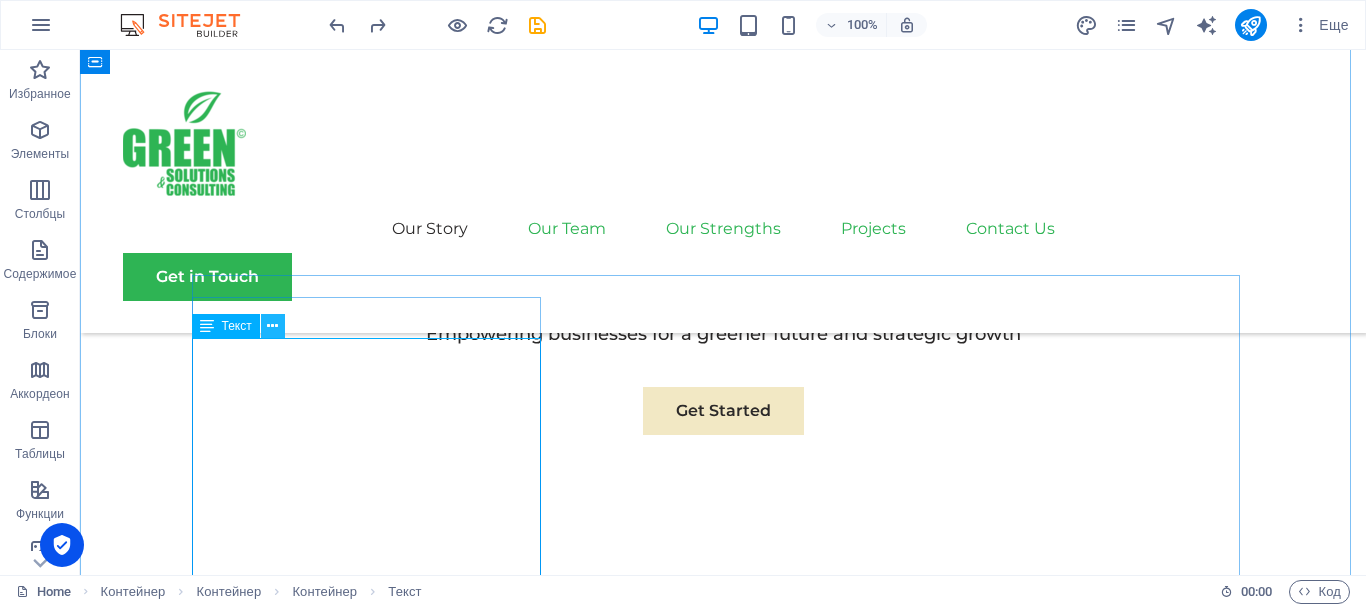 click at bounding box center (272, 326) 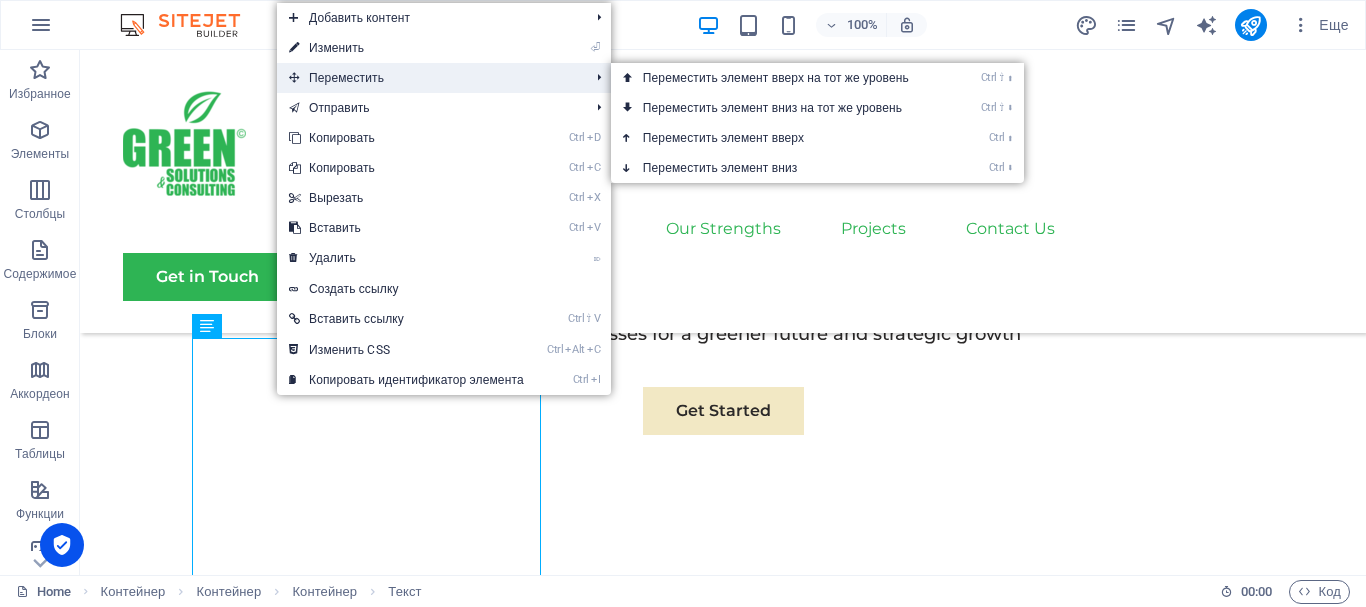 click on "Переместить" at bounding box center [429, 78] 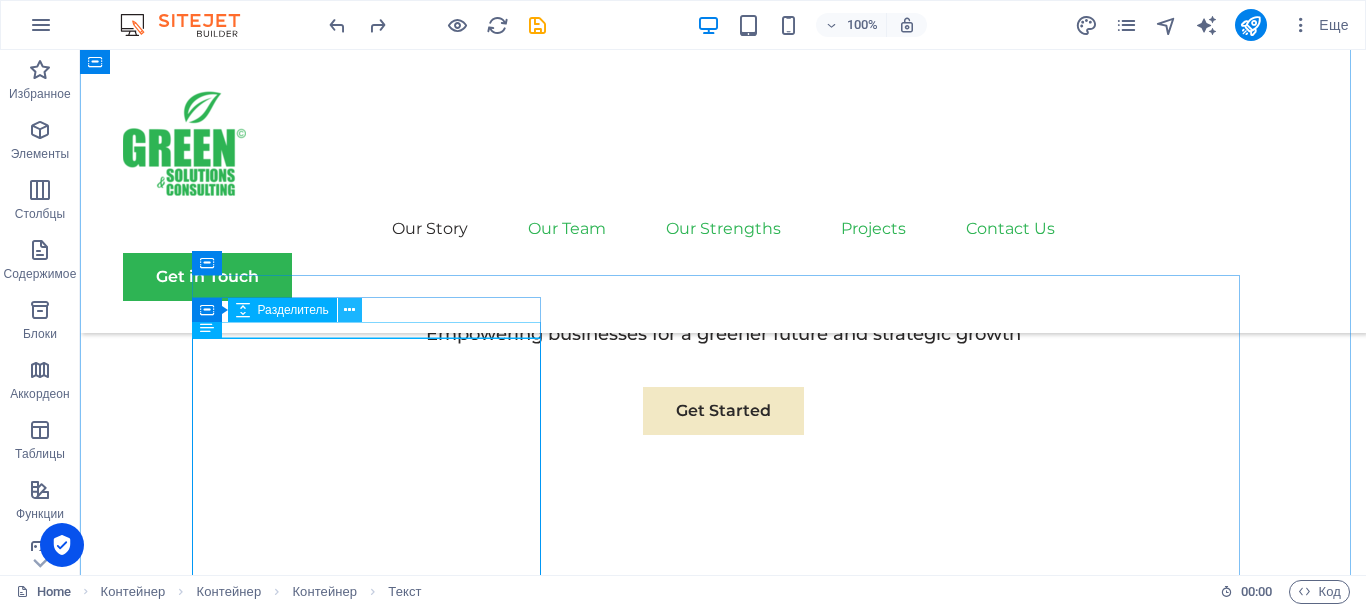 click at bounding box center [349, 310] 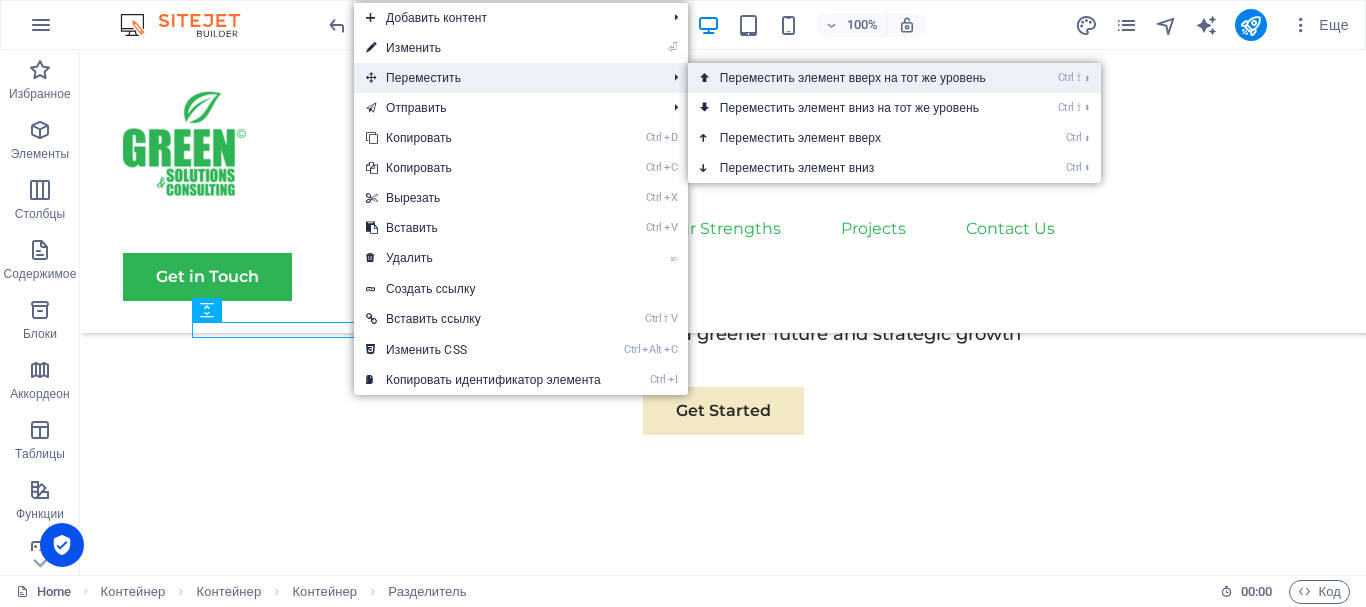 click on "Ctrl ⇧ ⬆  Переместить элемент вверх на тот же уровень" at bounding box center (857, 78) 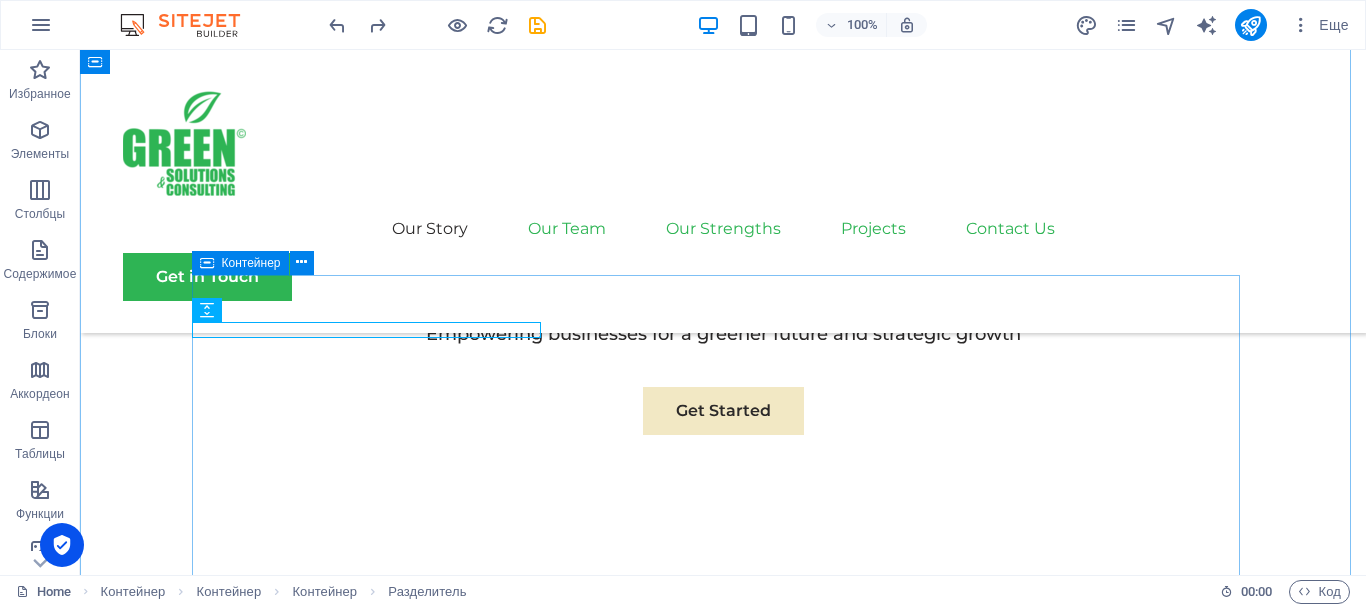 click on "Sustainable Success Partner GSC LLC, we understand that success is not just about profitability; it's also about sustainability and responsible business practices. With a proven track record of guiding businesses towards greater profitability and environmental responsibility, we have become a trusted partner in the industry. We partner with forward-thinking organizations to embed sustainability at the core of their strategy. From environmental impact assessments to green certifications and climate-smart business models — we help you succeed responsibly and stand out in a changing world. Expertise For Results We turn expertise into measurable impact. At GSC LLC, we combine deep knowledge in sustainability, climate, and environmental management with practical solutions that deliver real-world results for your business and the planet. At  Green Solutions and Consulting Our approach is tailored, science-based, and action-oriented." at bounding box center (723, 1698) 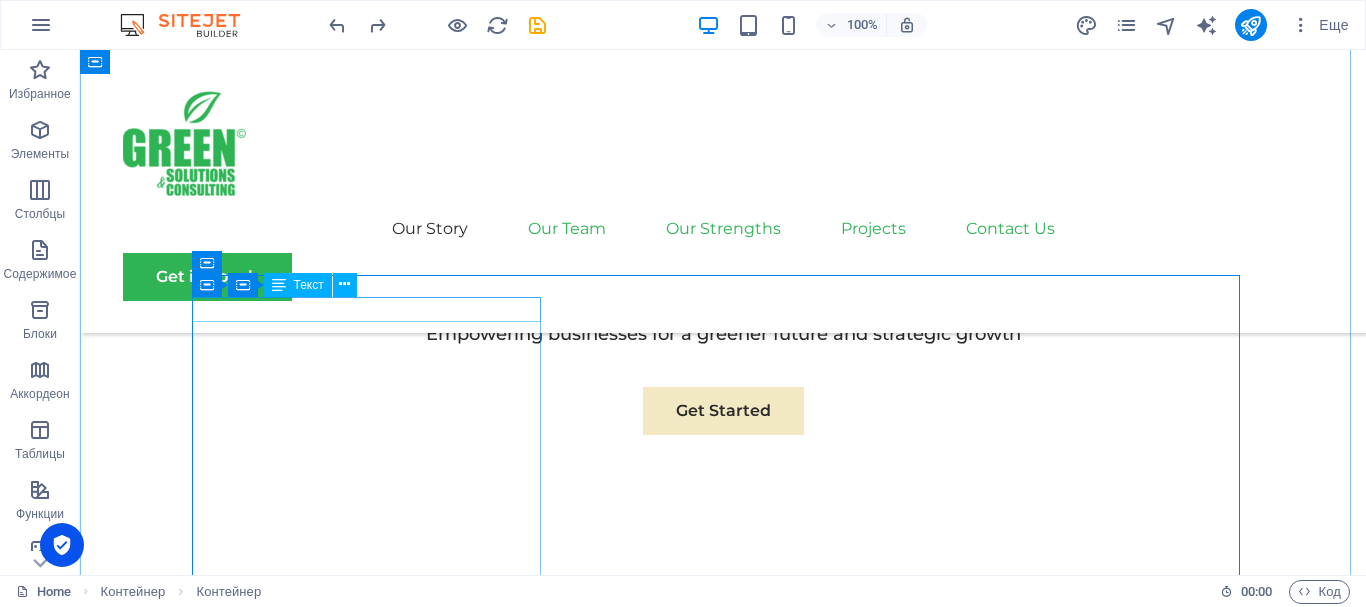 click on "Sustainable Success Partner" at bounding box center (723, 892) 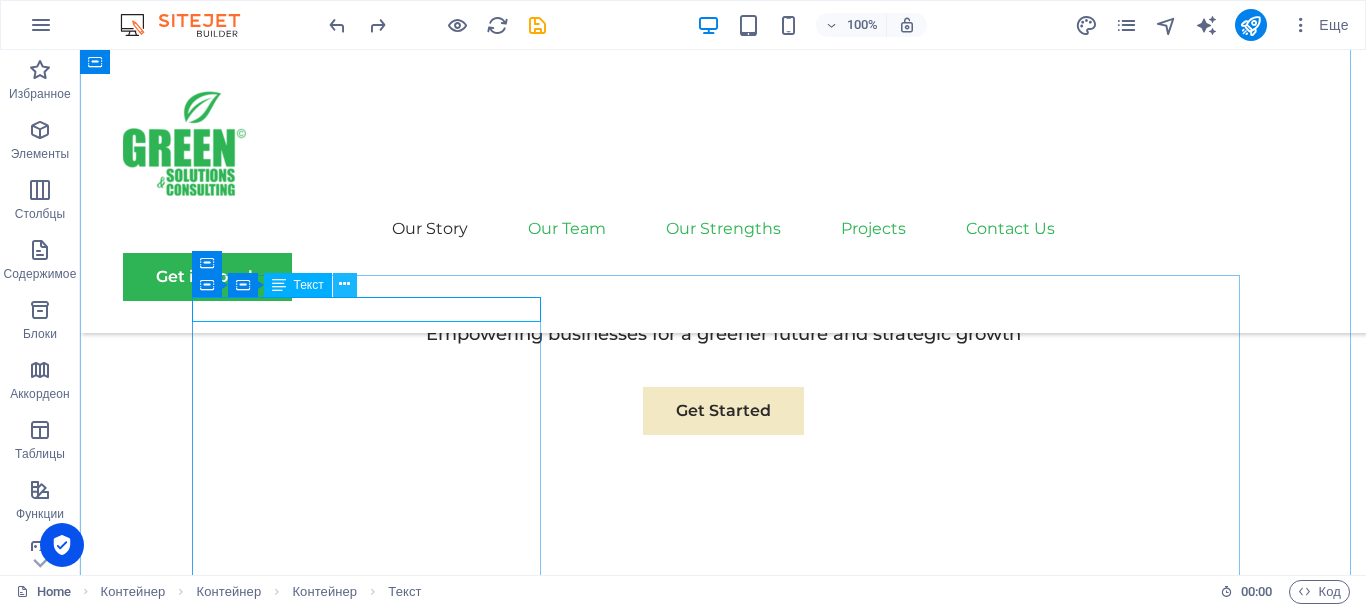 click at bounding box center [344, 284] 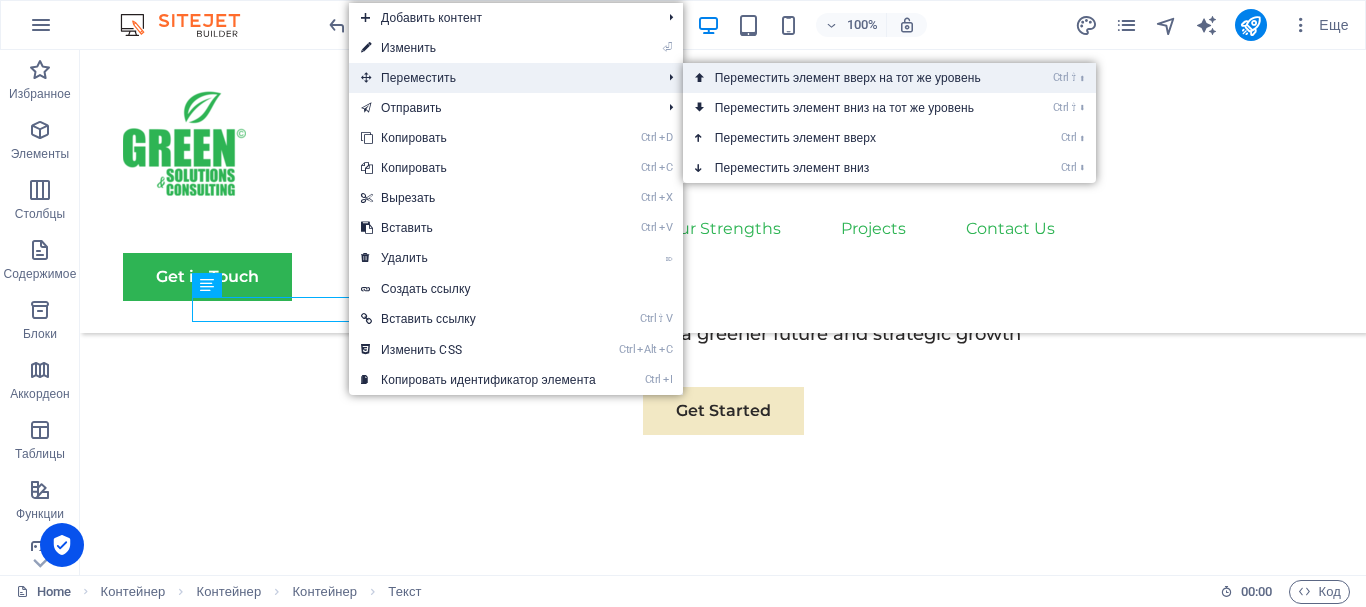 click on "Ctrl ⇧ ⬆  Переместить элемент вверх на тот же уровень" at bounding box center [852, 78] 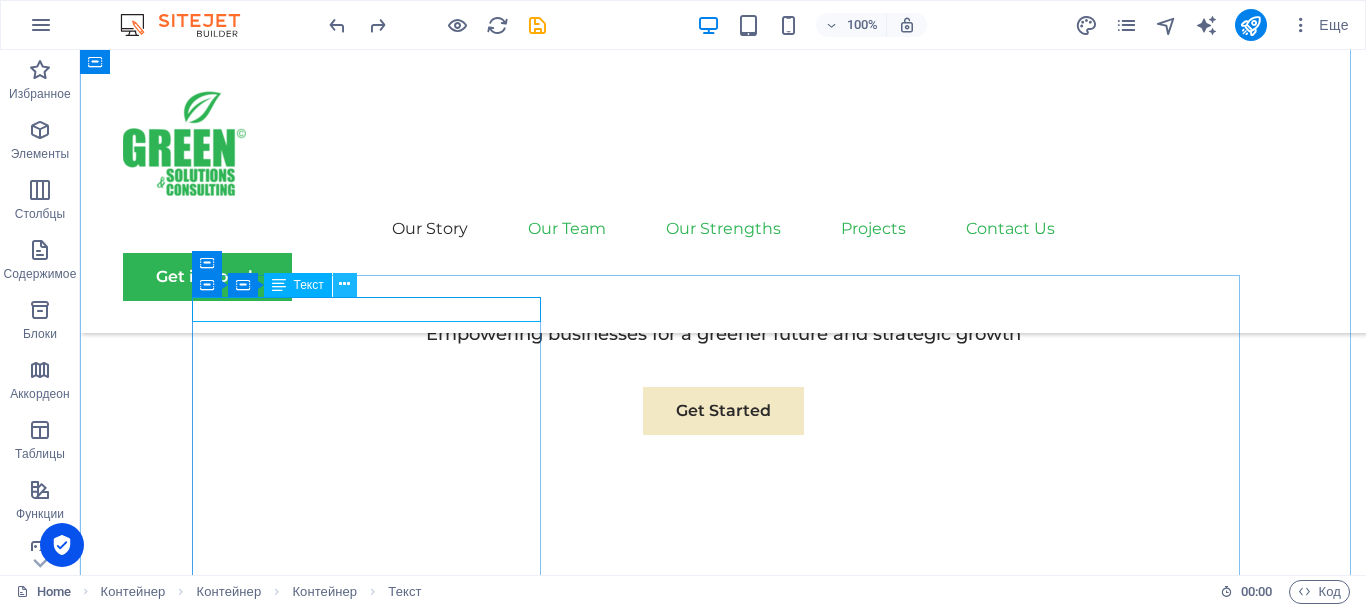 click at bounding box center [344, 284] 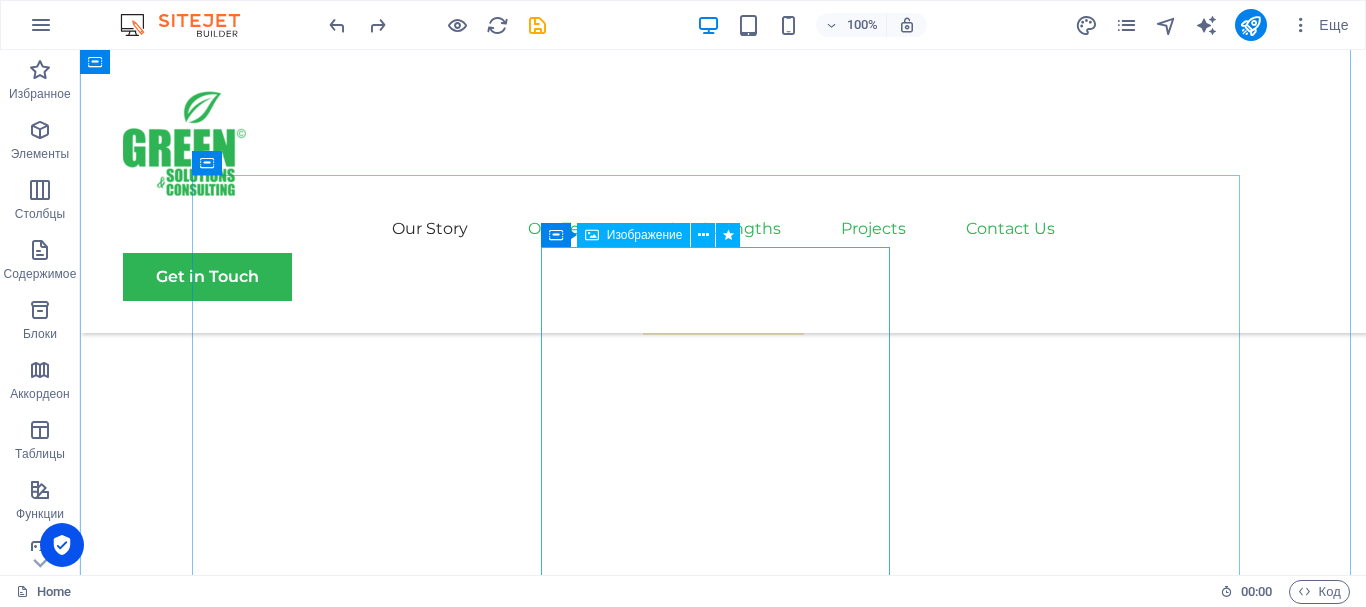 scroll, scrollTop: 1057, scrollLeft: 0, axis: vertical 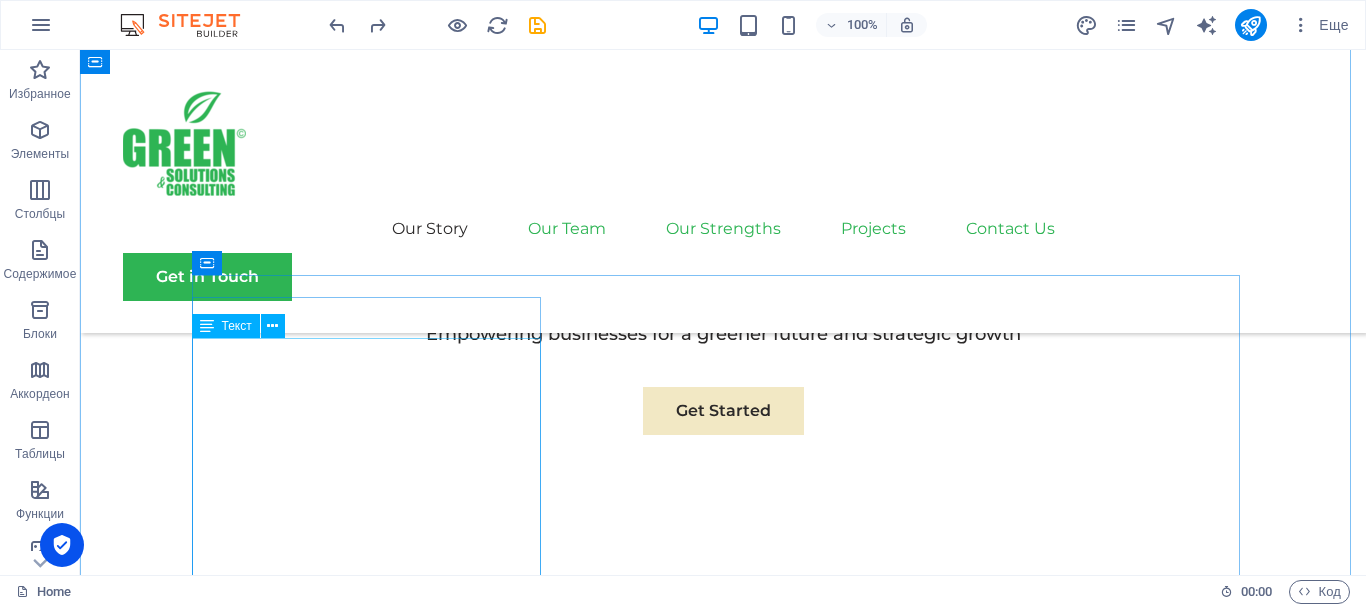 click on "GSC LLC, we understand that success is not just about profitability; it's also about sustainability and responsible business practices. With a proven track record of guiding businesses towards greater profitability and environmental responsibility, we have become a trusted partner in the industry. We partner with forward-thinking organizations to embed sustainability at the core of their strategy. From environmental impact assessments to green certifications and climate-smart business models — we help you succeed responsibly and stand out in a changing world." at bounding box center [723, 988] 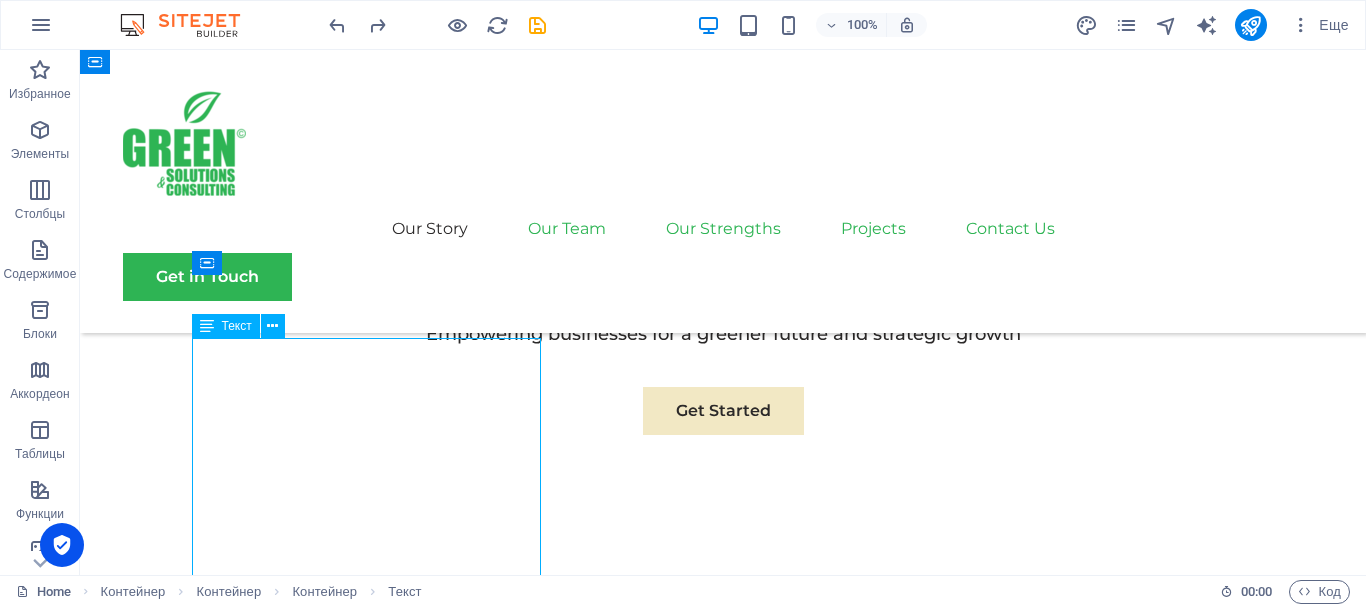 click on "GSC LLC, we understand that success is not just about profitability; it's also about sustainability and responsible business practices. With a proven track record of guiding businesses towards greater profitability and environmental responsibility, we have become a trusted partner in the industry. We partner with forward-thinking organizations to embed sustainability at the core of their strategy. From environmental impact assessments to green certifications and climate-smart business models — we help you succeed responsibly and stand out in a changing world." at bounding box center [723, 988] 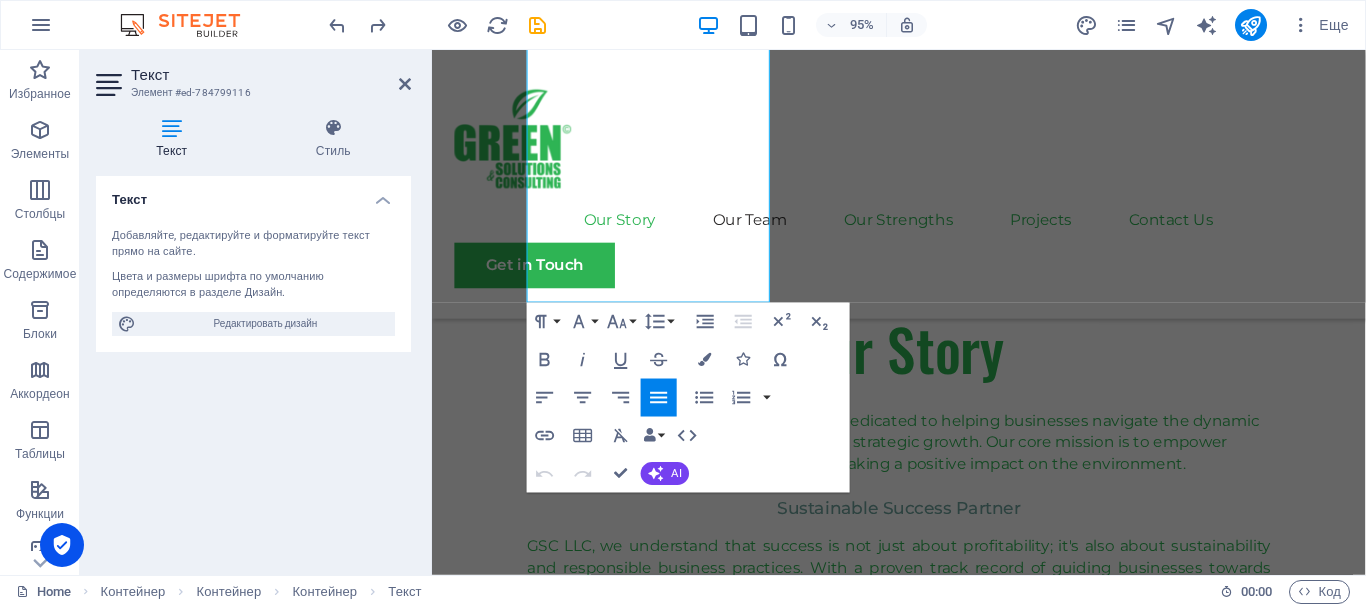 scroll, scrollTop: 1514, scrollLeft: 0, axis: vertical 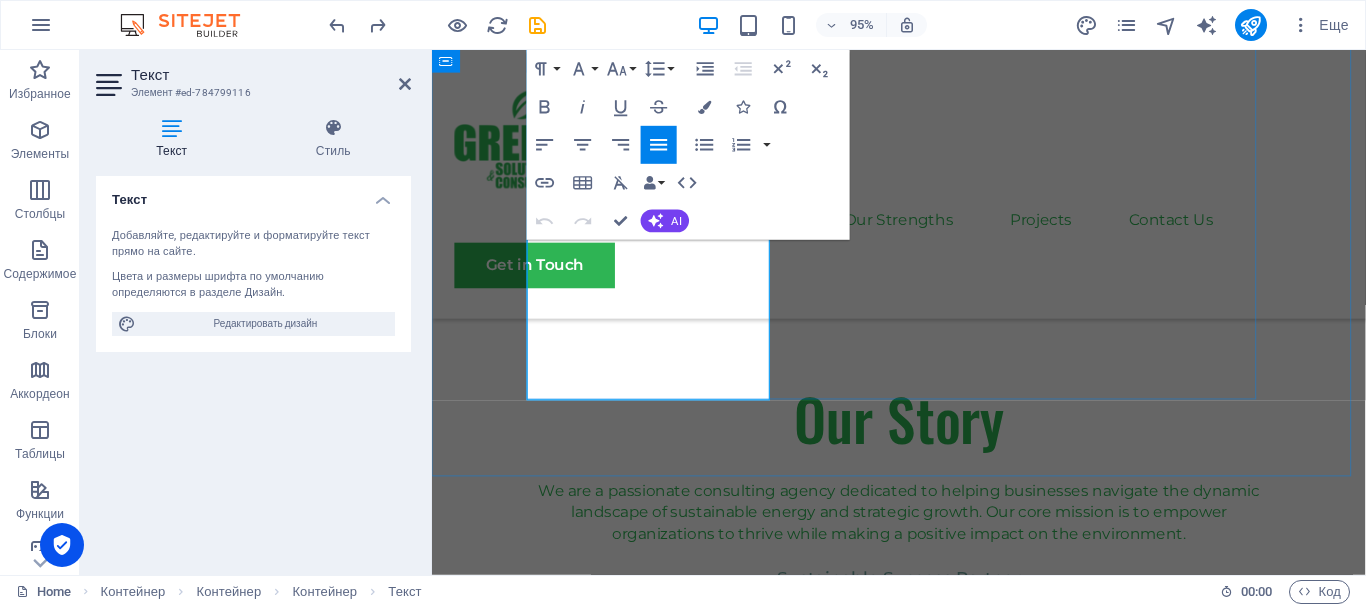 click on "We partner with forward-thinking organizations to embed sustainability at the core of their strategy. From environmental impact assessments to green certifications and climate-smart business models — we help you succeed responsibly and stand out in a changing world." at bounding box center (923, 758) 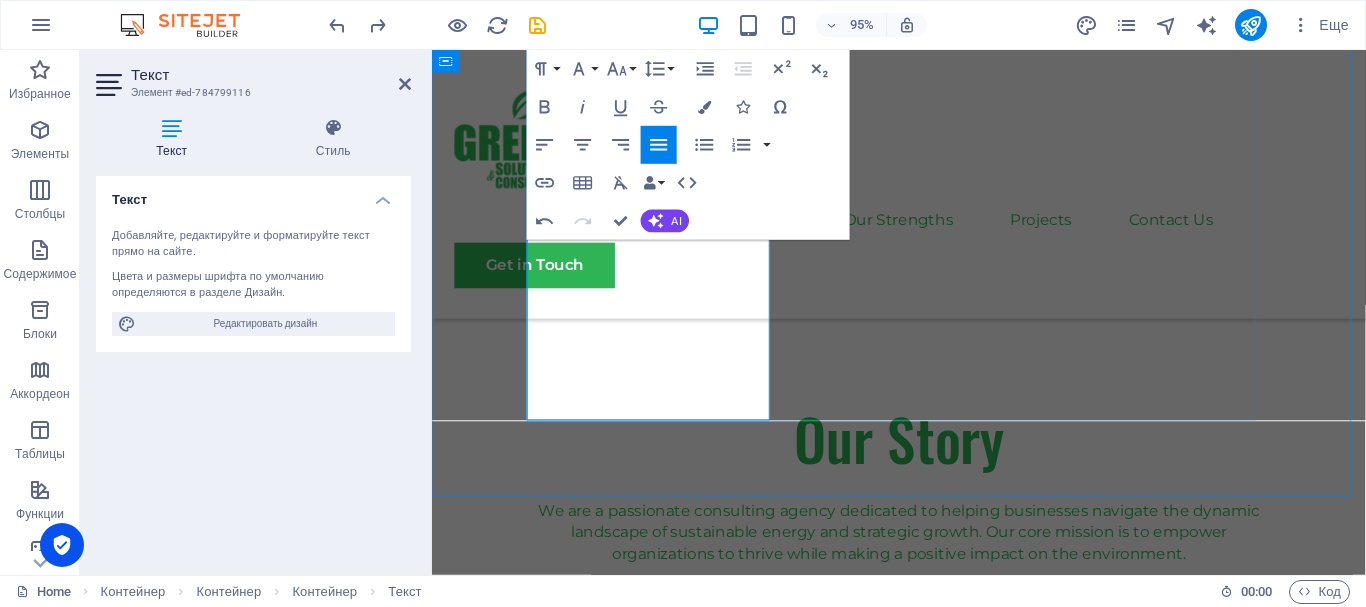 scroll, scrollTop: 1472, scrollLeft: 0, axis: vertical 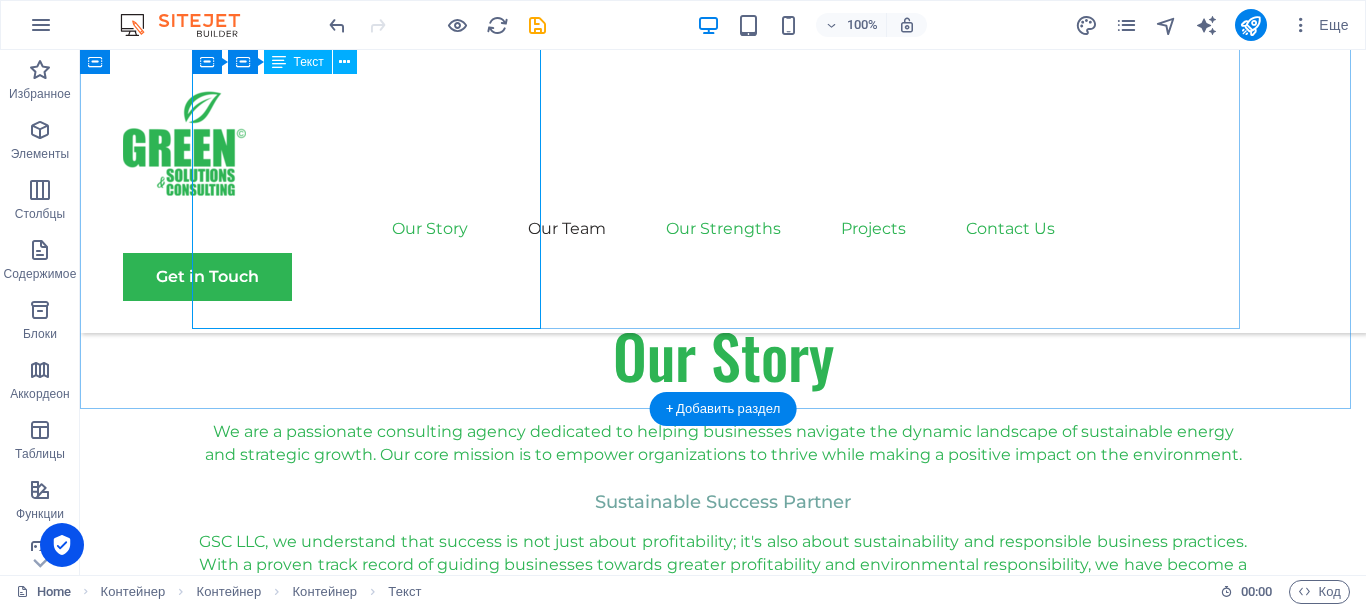 click on "GSC LLC, we understand that success is not just about profitability; it's also about sustainability and responsible business practices. With a proven track record of guiding businesses towards greater profitability and environmental responsibility, we have become a trusted partner in the industry. We partner with forward-thinking organizations to embed sustainability at the core of their strategy. From environmental impact assessments to green certifications and climate-smart business models — we help you succeed responsibly and stand out in a changing world." at bounding box center [723, 620] 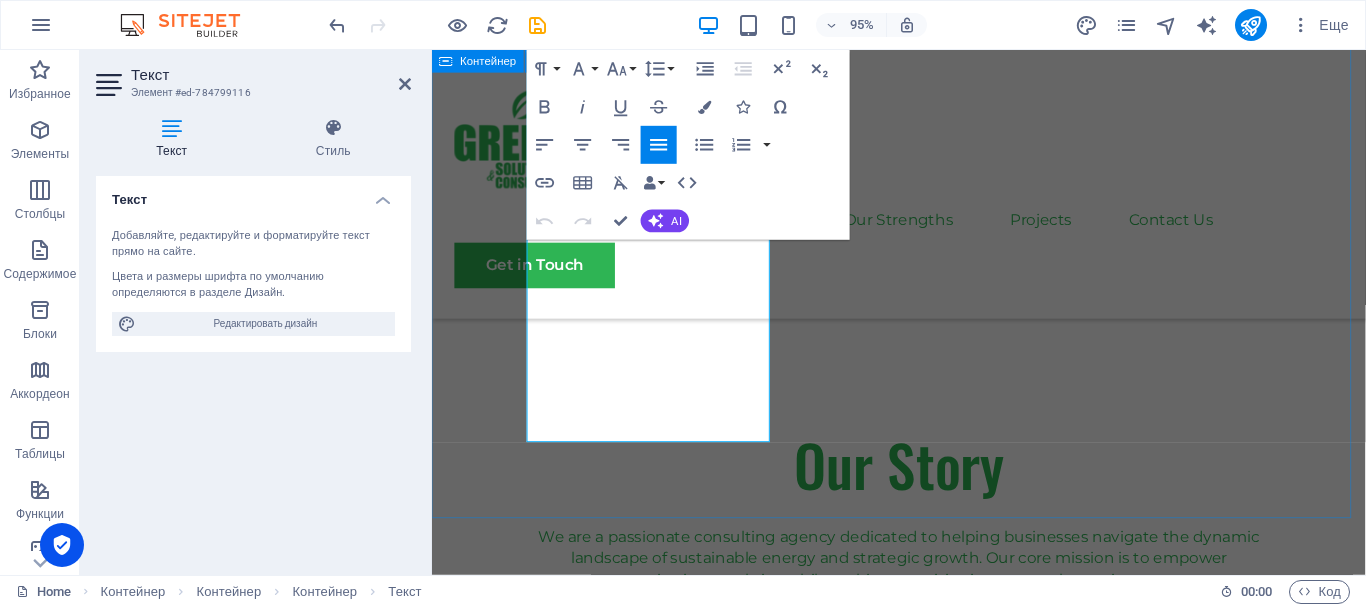 scroll, scrollTop: 1472, scrollLeft: 0, axis: vertical 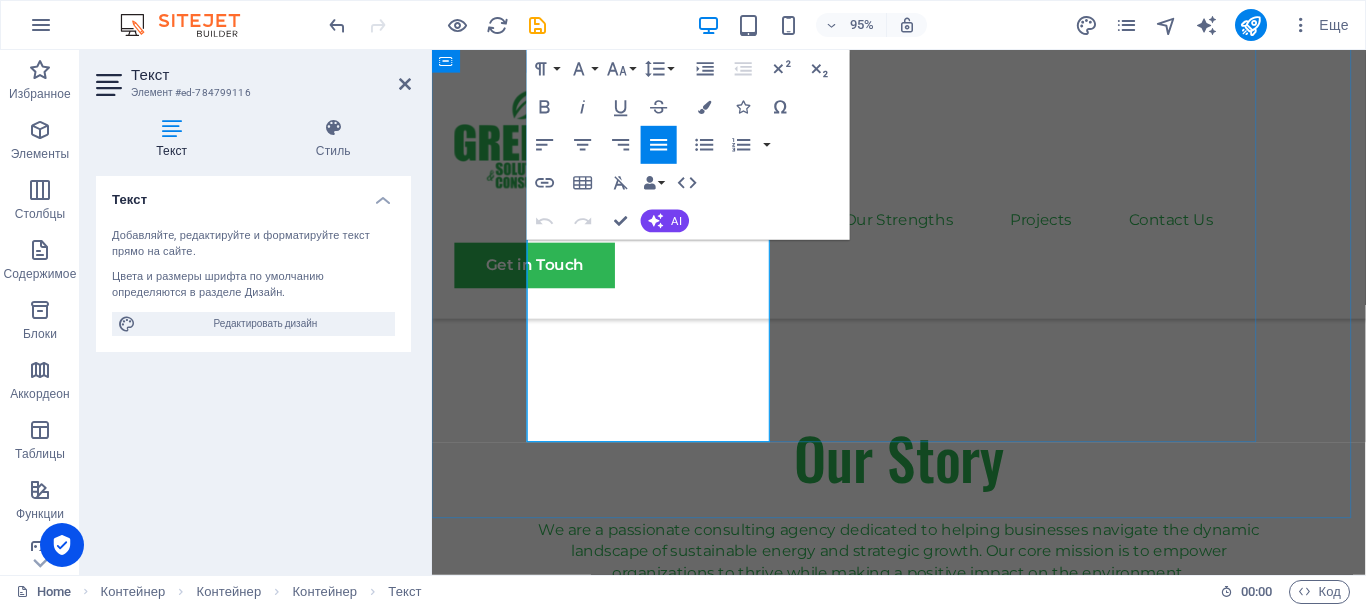 click at bounding box center (923, 867) 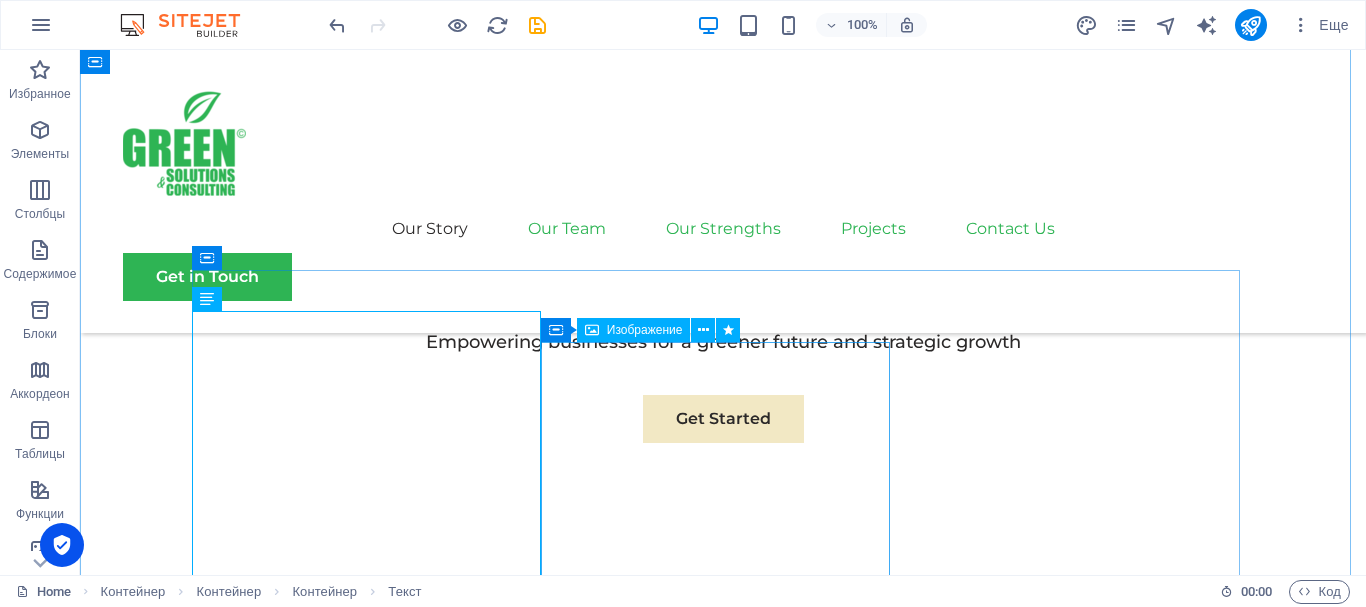 scroll, scrollTop: 1047, scrollLeft: 0, axis: vertical 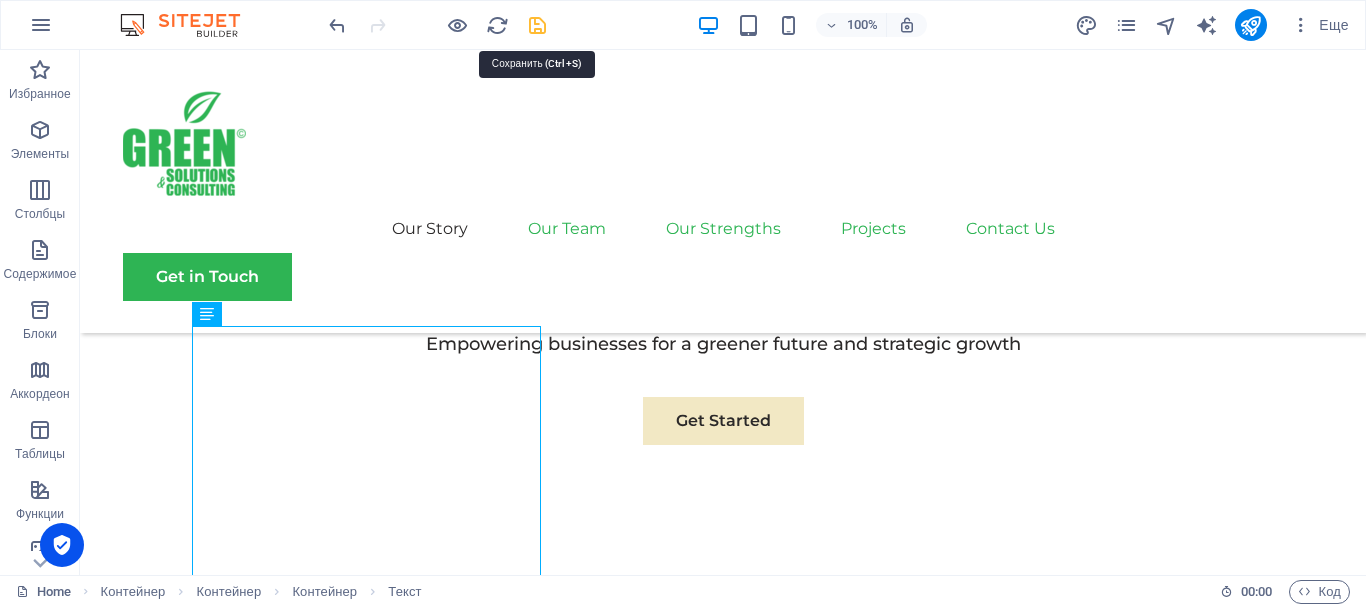 click at bounding box center [537, 25] 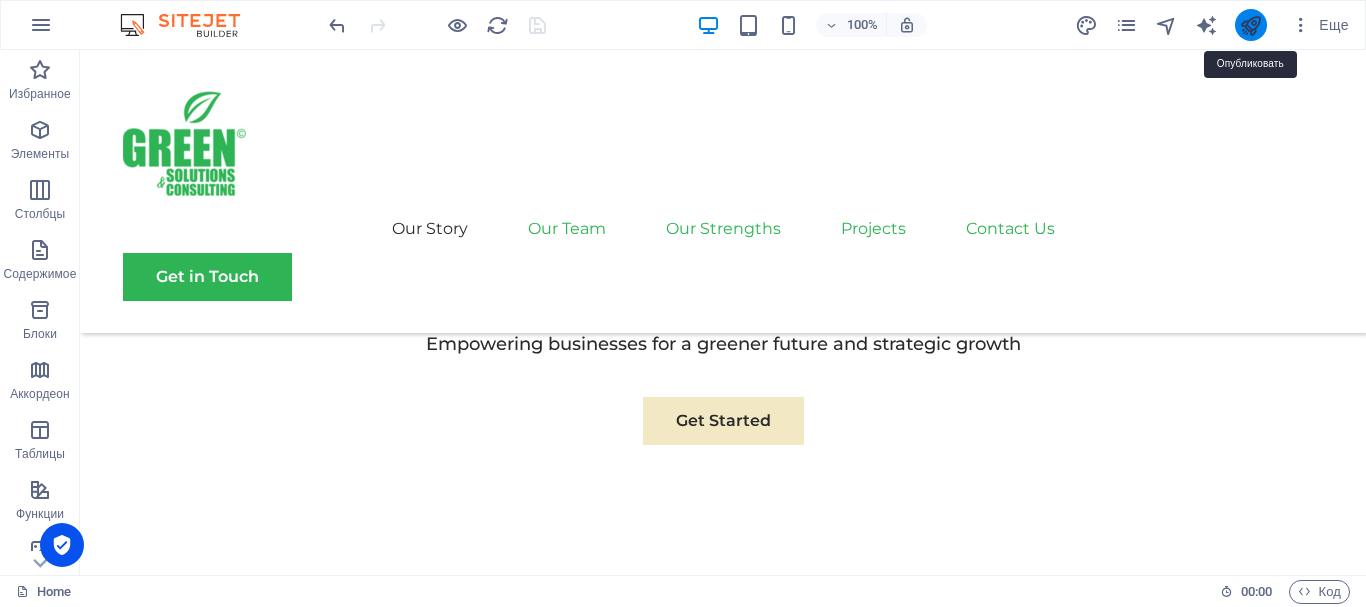 click at bounding box center (1250, 25) 